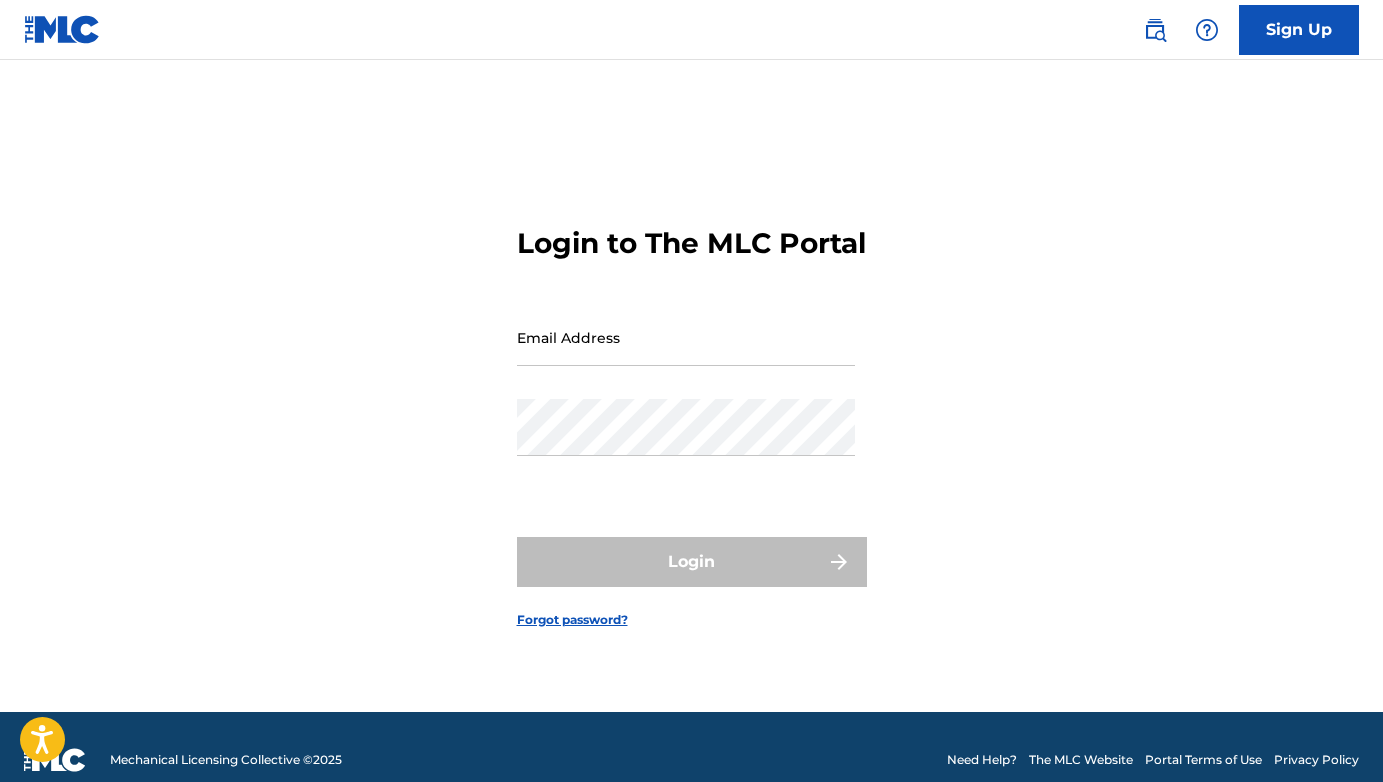 scroll, scrollTop: 0, scrollLeft: 0, axis: both 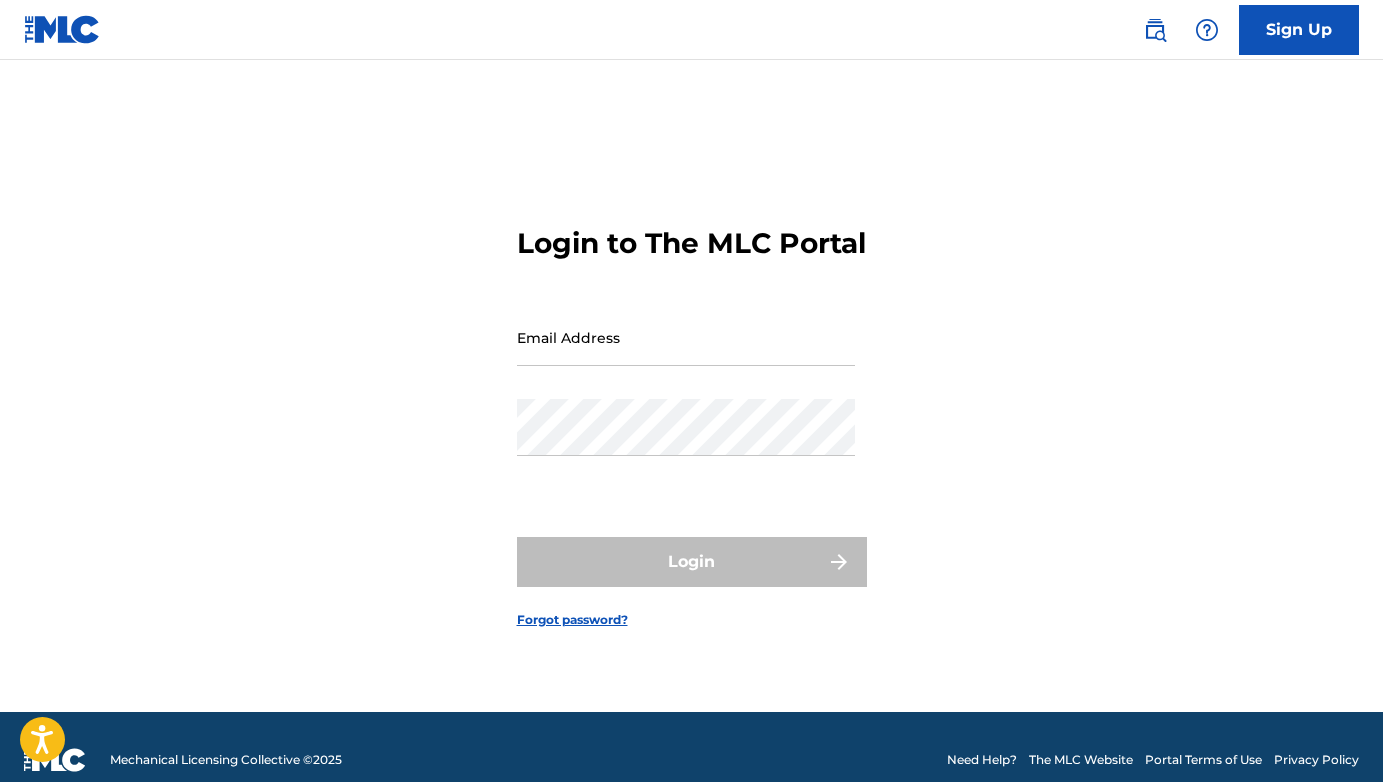 click on "Email Address" at bounding box center [686, 337] 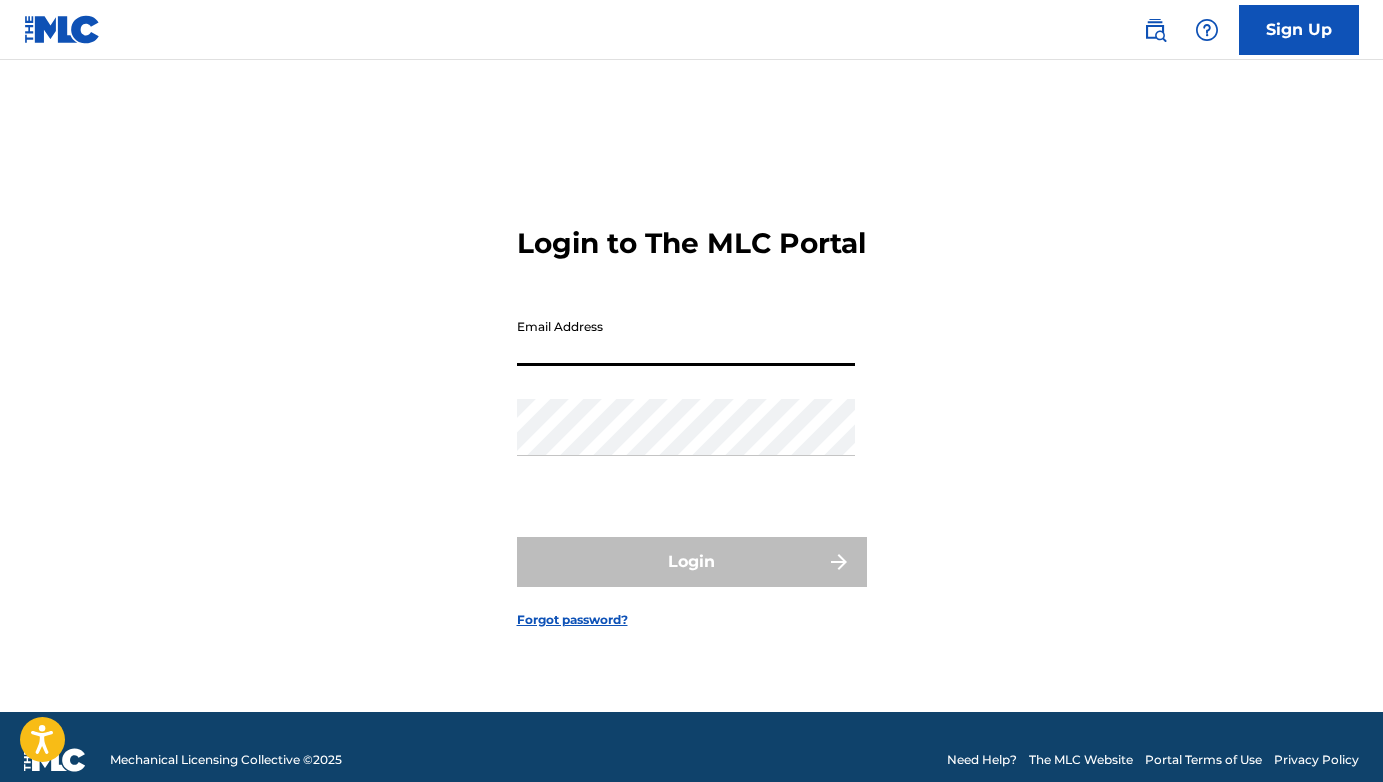 paste on "[EMAIL_ADDRESS][DOMAIN_NAME]" 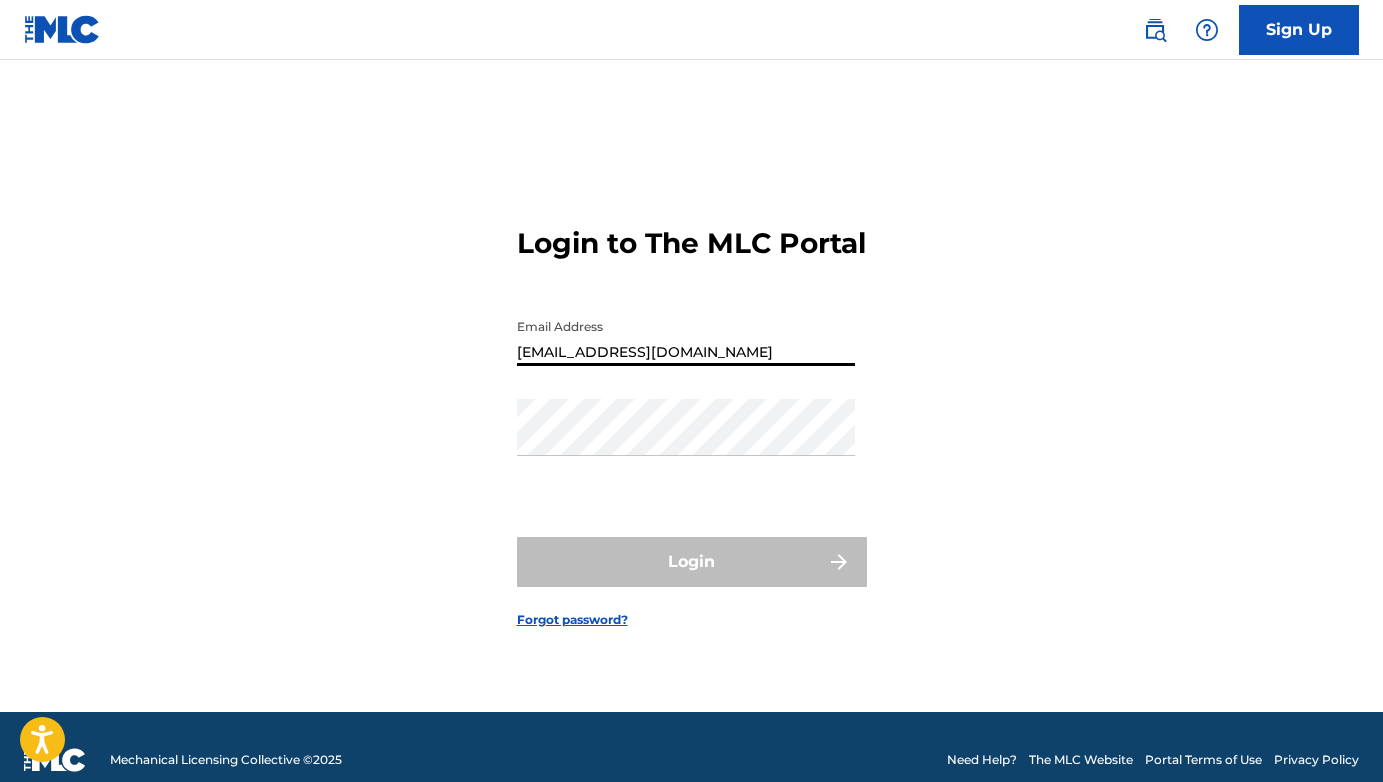 type on "[EMAIL_ADDRESS][DOMAIN_NAME]" 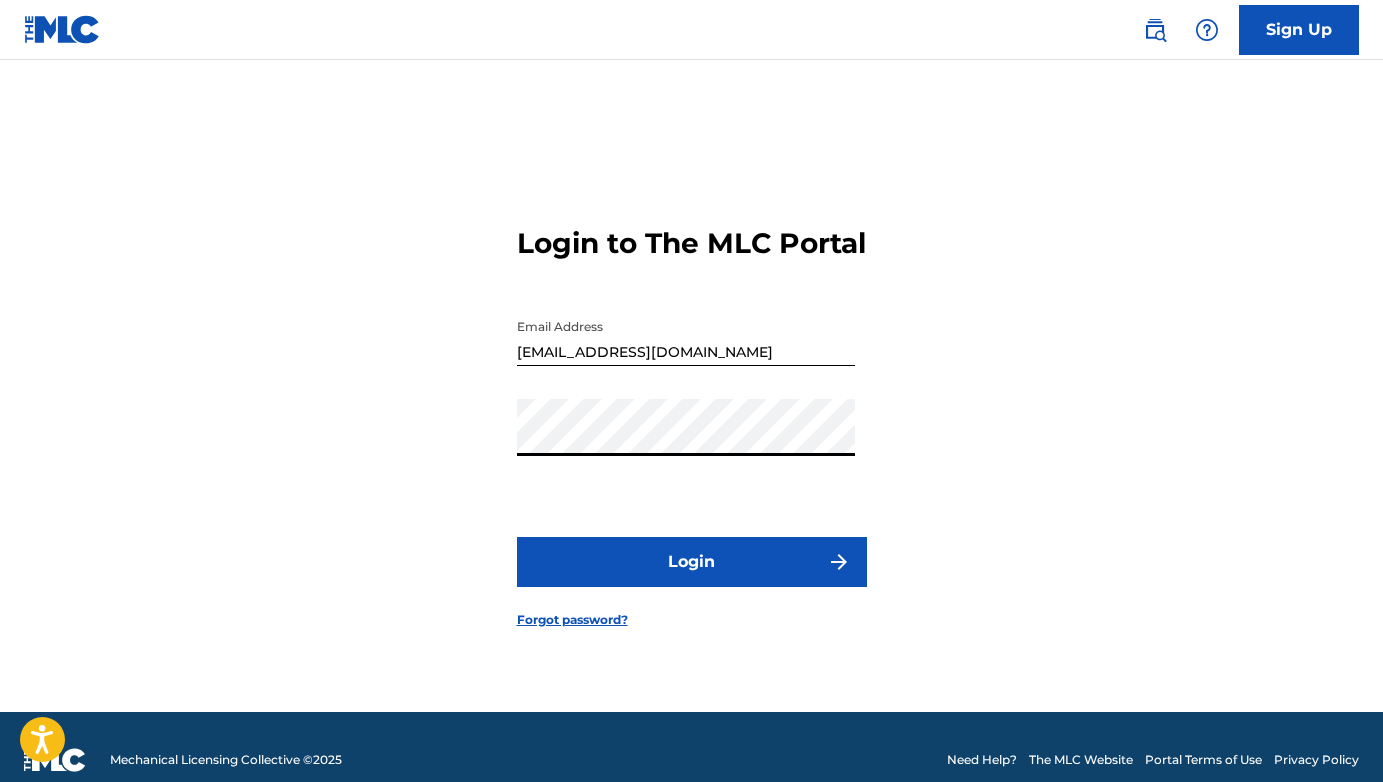 click on "Login to The MLC Portal Email Address [EMAIL_ADDRESS][DOMAIN_NAME] Password Login Forgot password?" at bounding box center (691, 411) 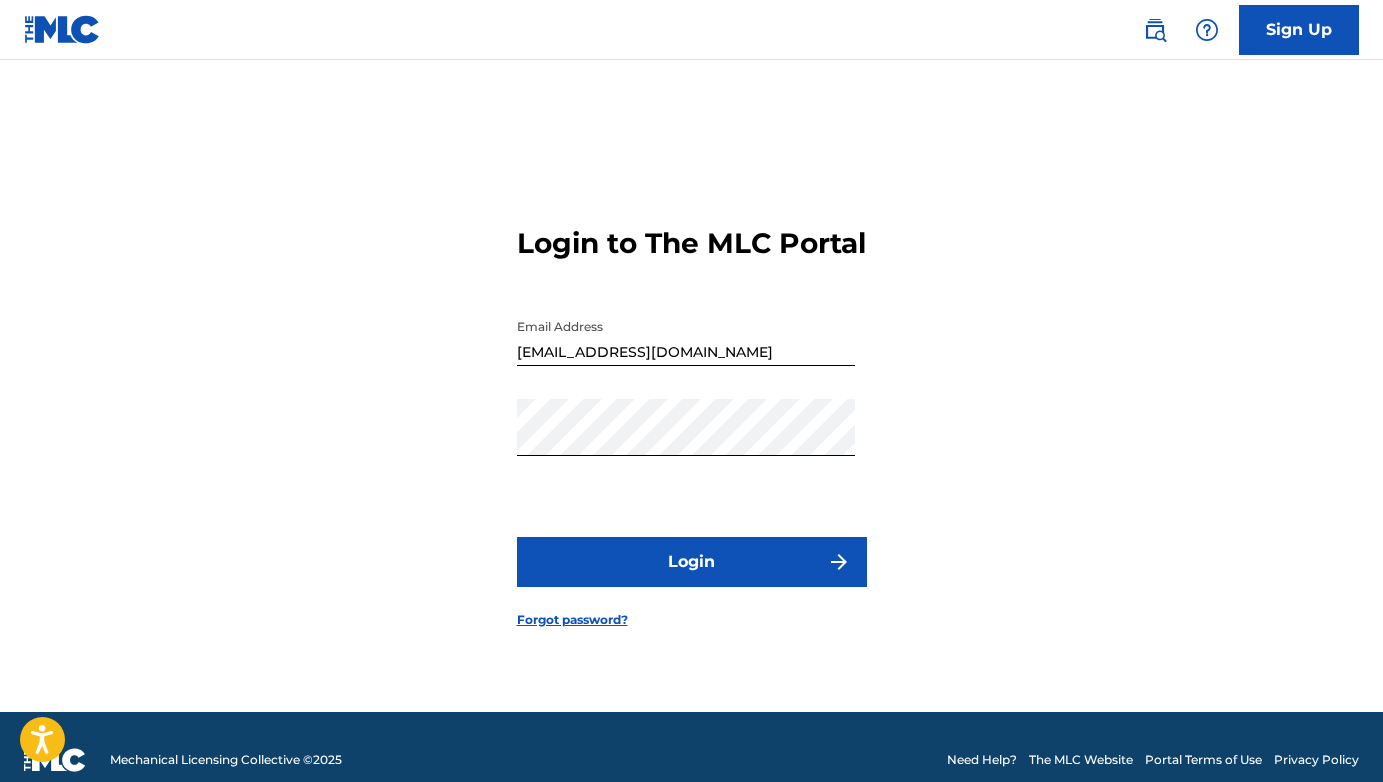 click on "Login" at bounding box center (692, 562) 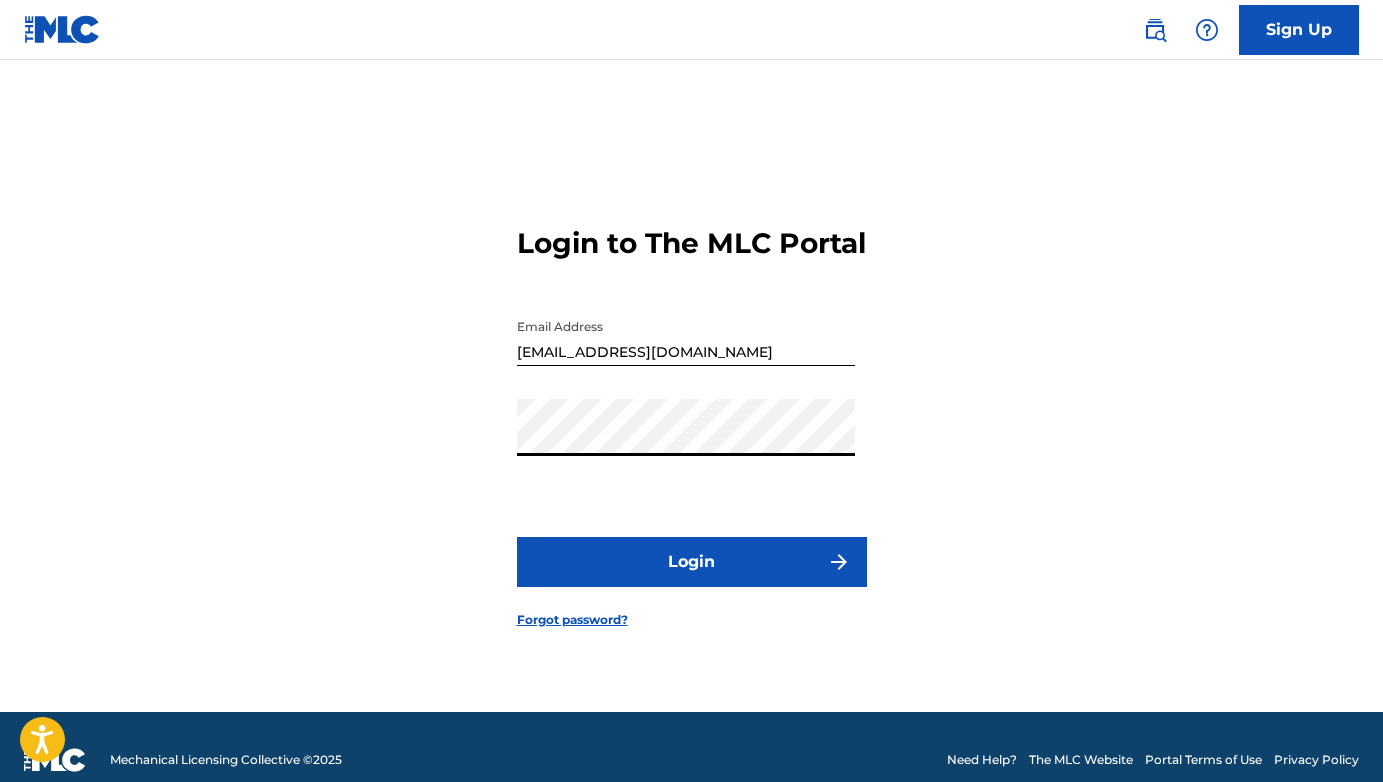 click on "Login to The MLC Portal Email Address [EMAIL_ADDRESS][DOMAIN_NAME] Password Login Forgot password?" at bounding box center (691, 411) 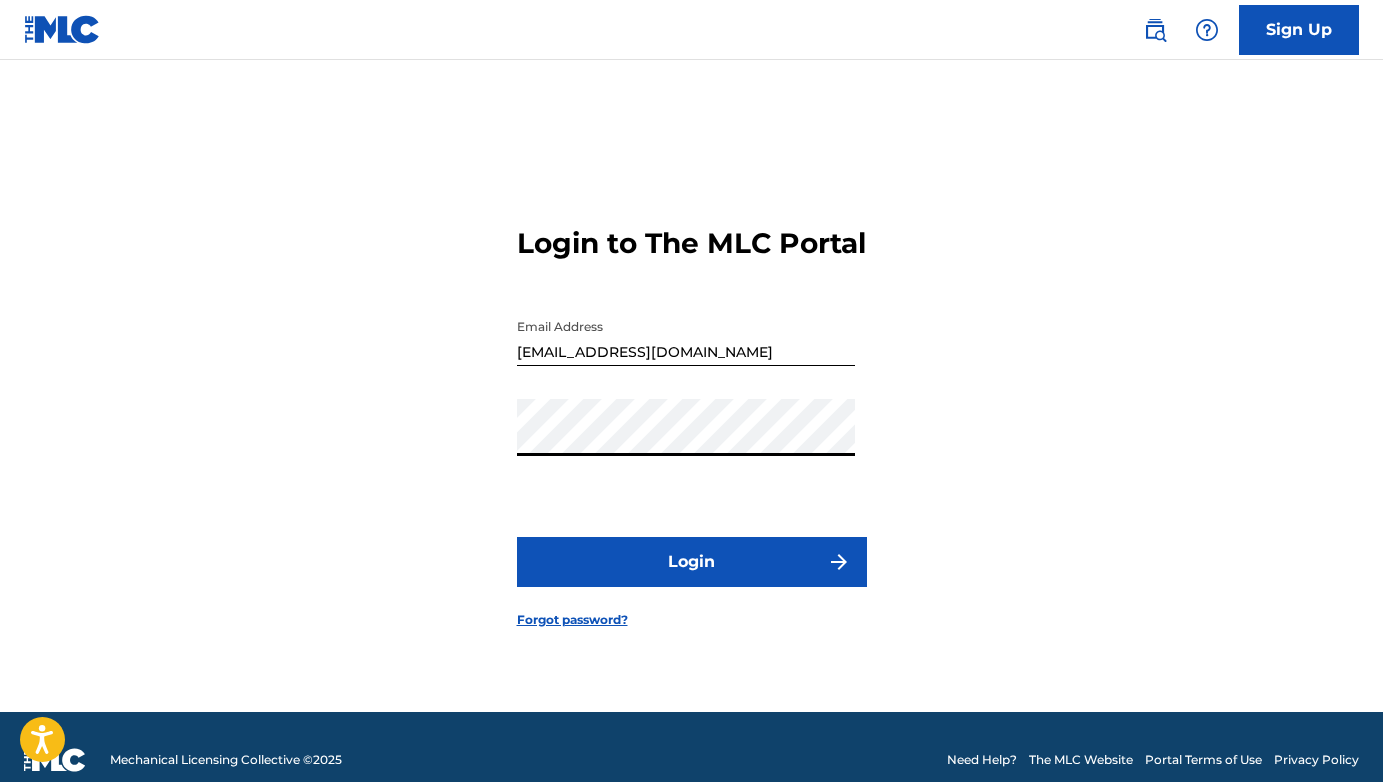 click on "Login" at bounding box center (692, 562) 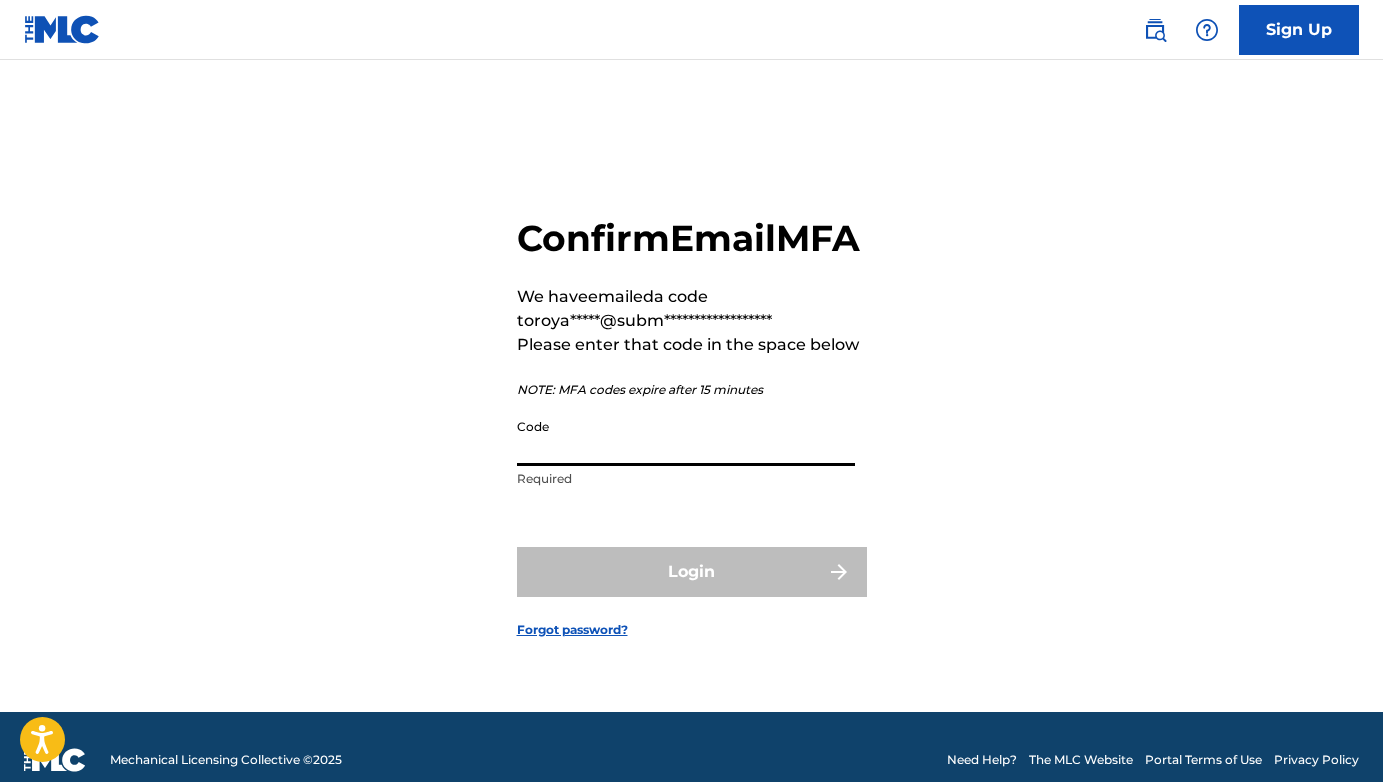 click on "Code" at bounding box center (686, 437) 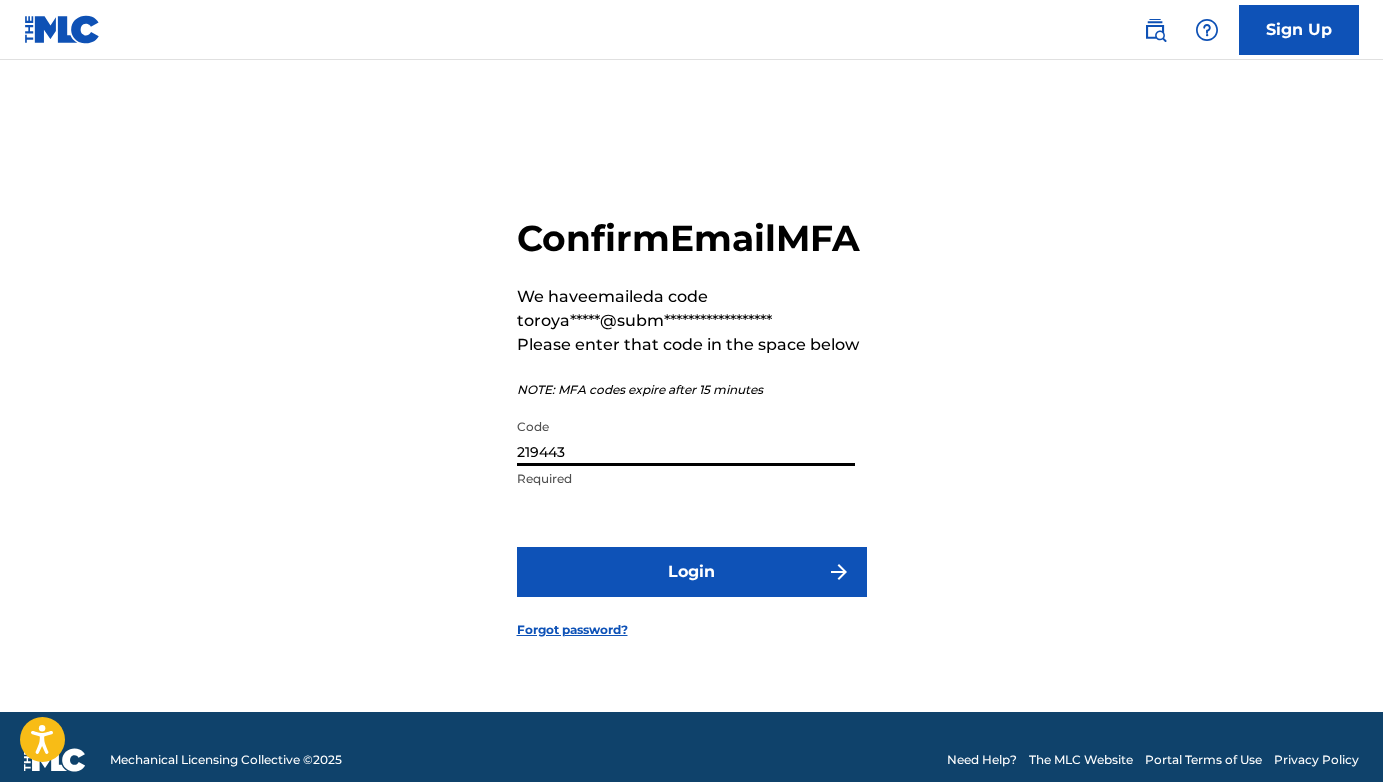 type on "219443" 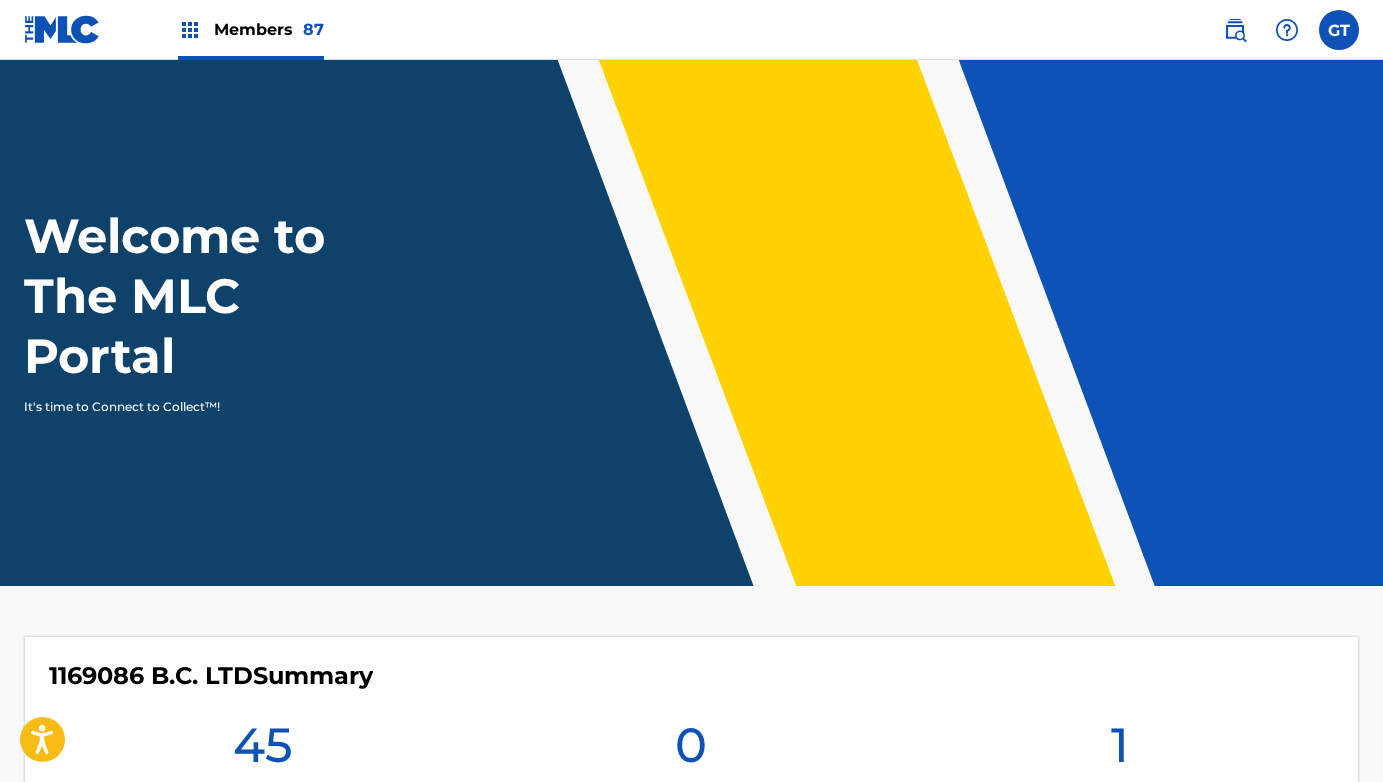 scroll, scrollTop: 0, scrollLeft: 0, axis: both 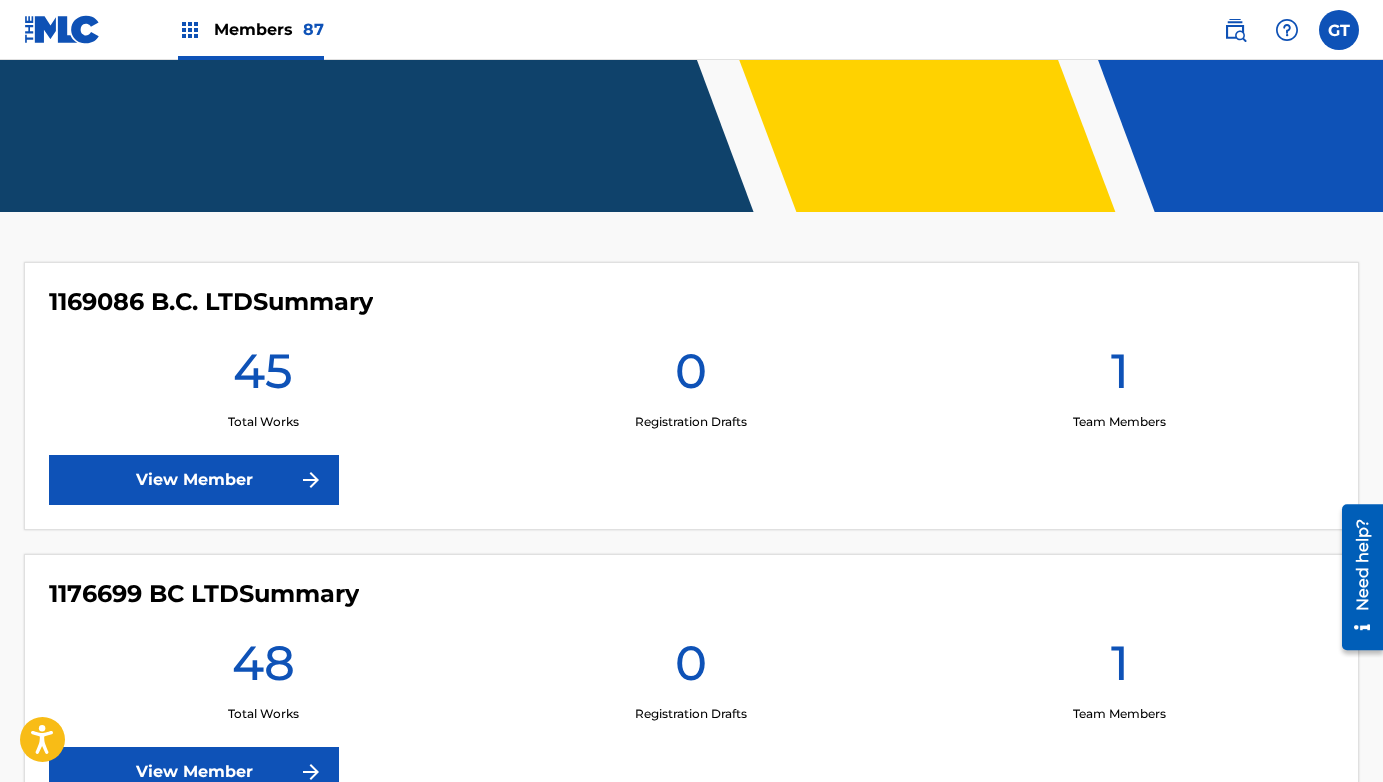 click at bounding box center [190, 30] 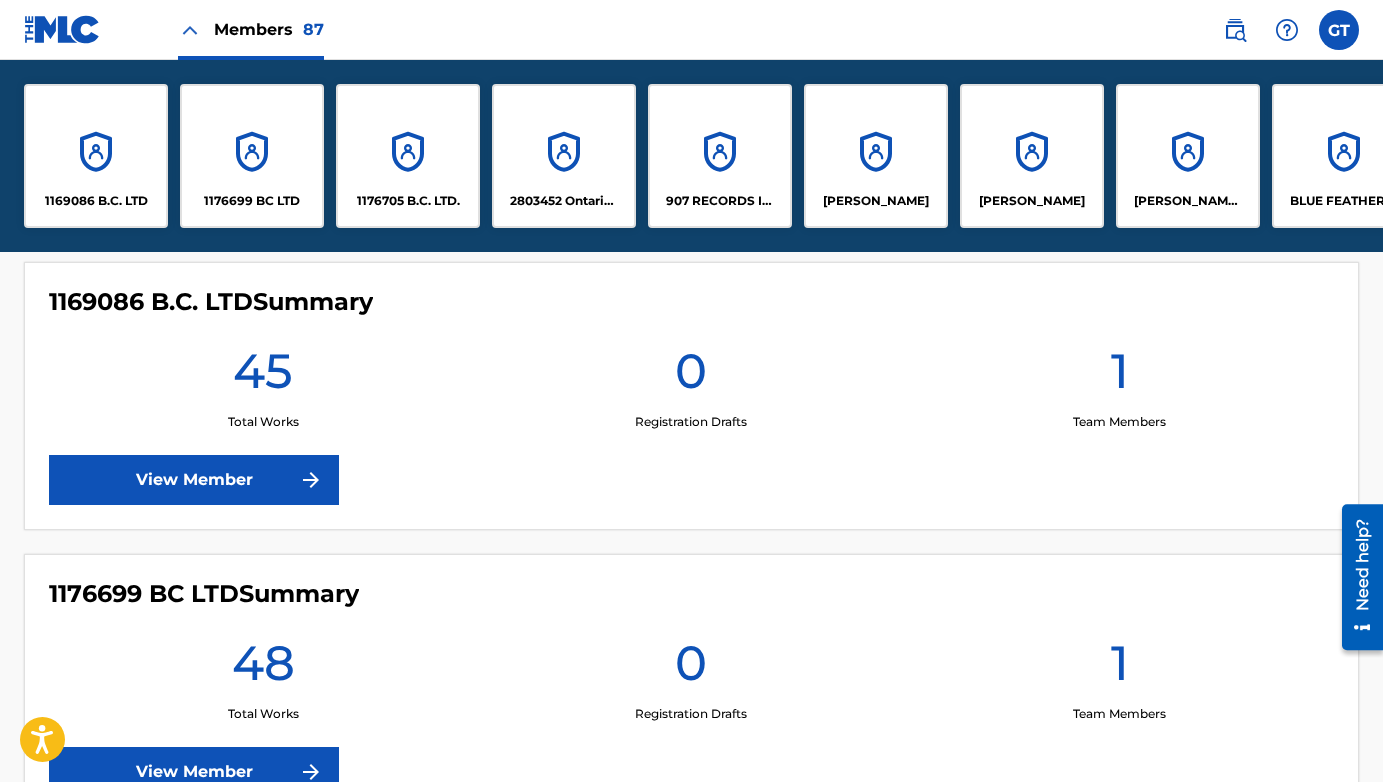 click at bounding box center (1339, 30) 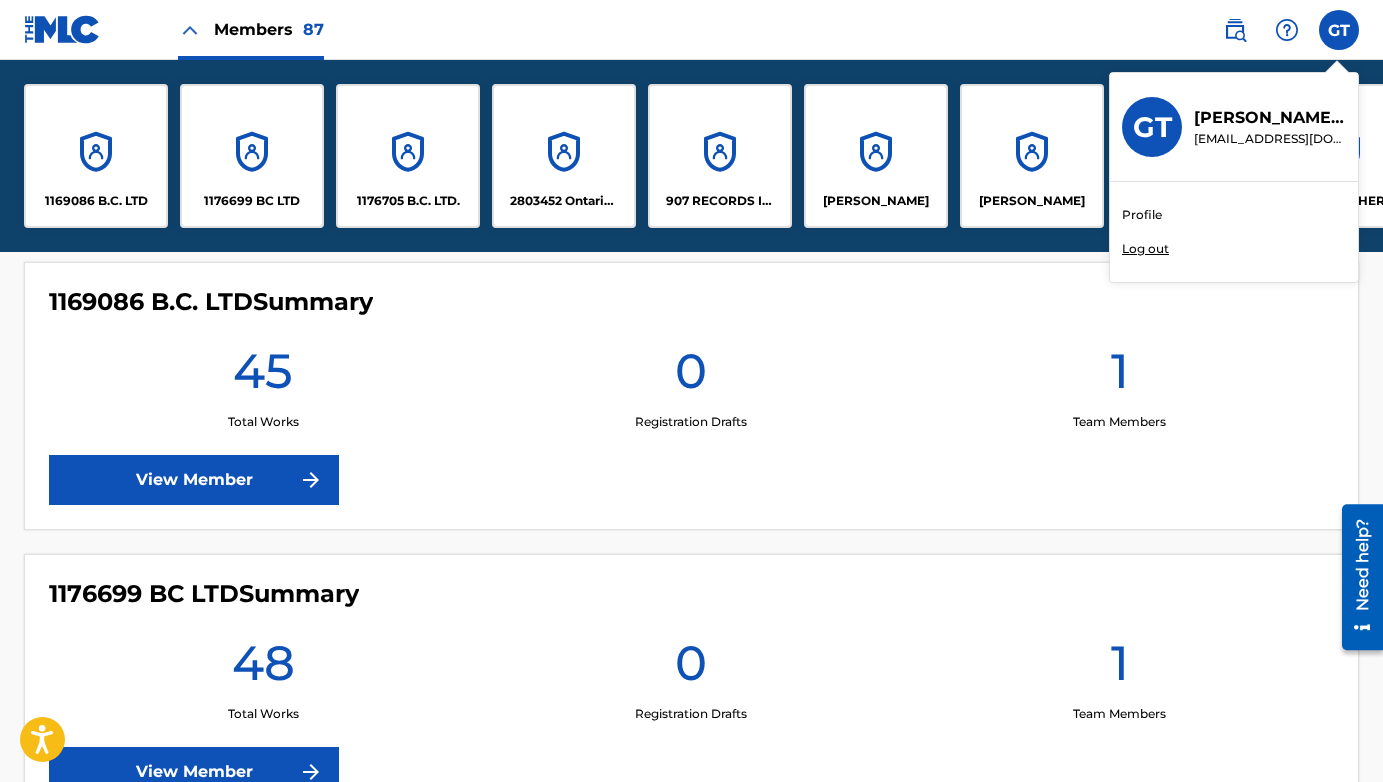 click on "Profile" at bounding box center (1142, 215) 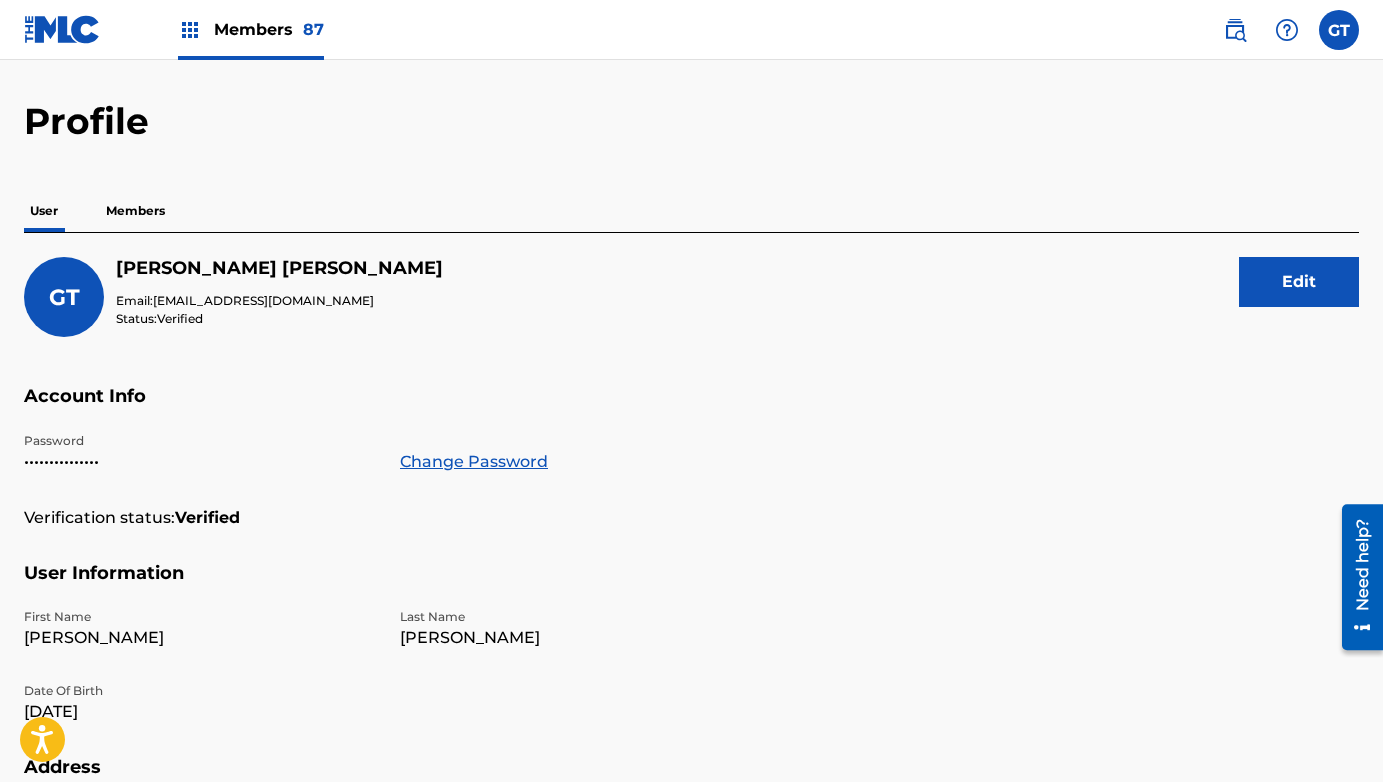 scroll, scrollTop: 0, scrollLeft: 0, axis: both 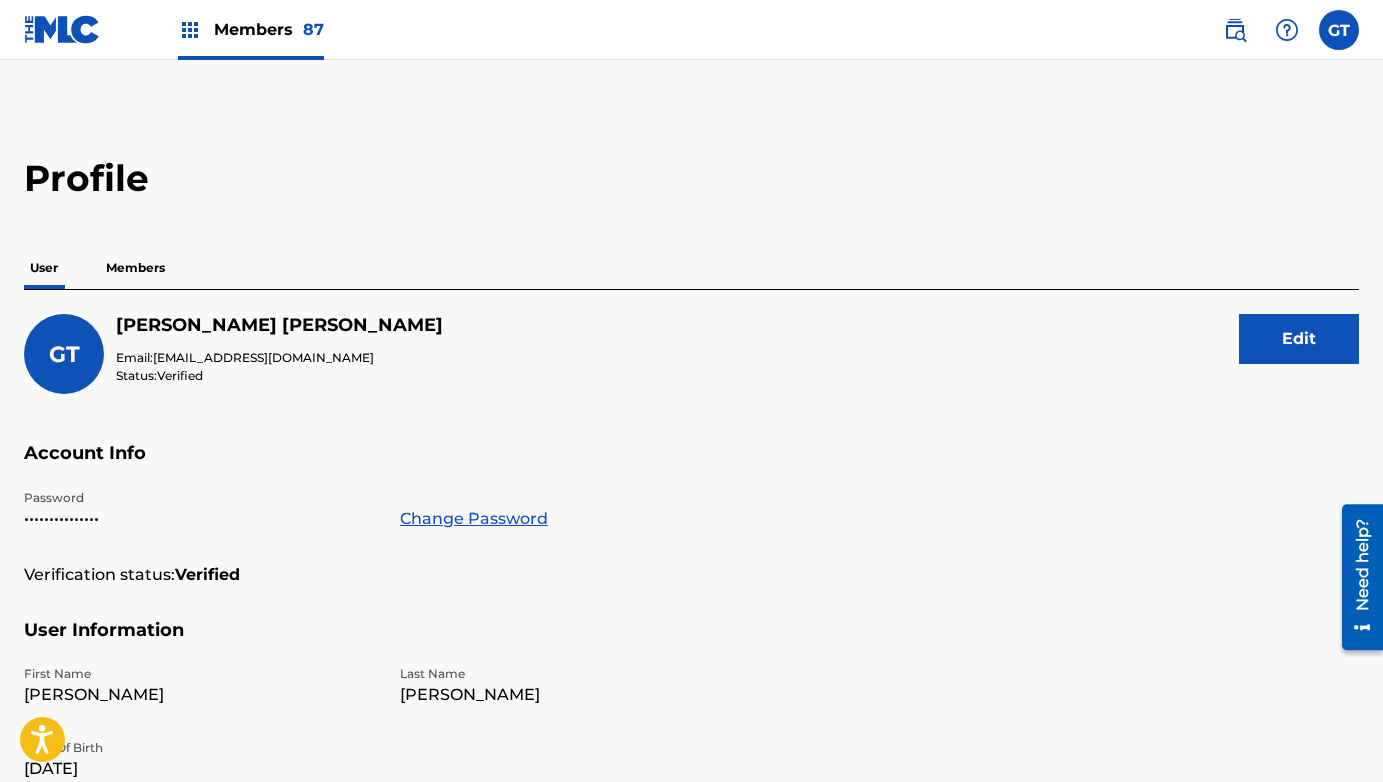 click on "Members" at bounding box center (135, 268) 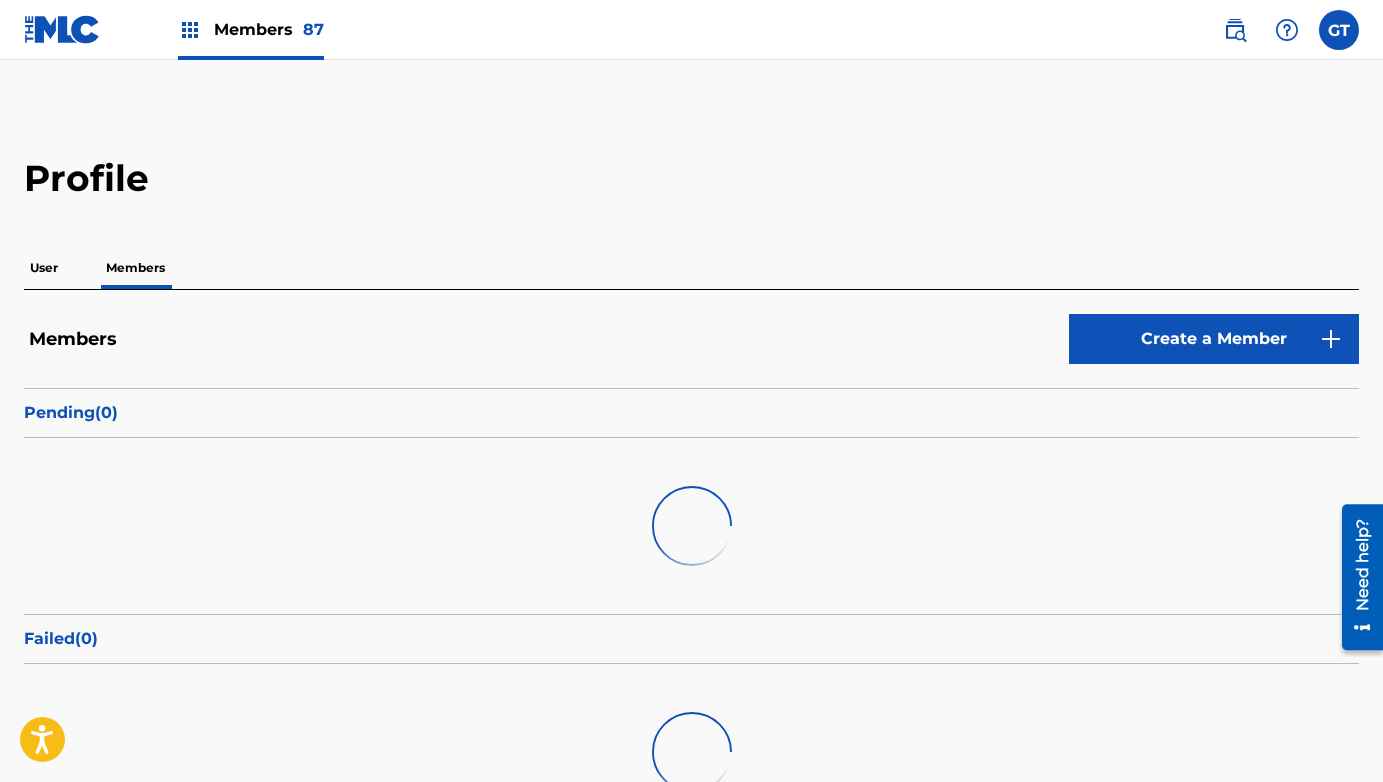 scroll, scrollTop: 0, scrollLeft: 0, axis: both 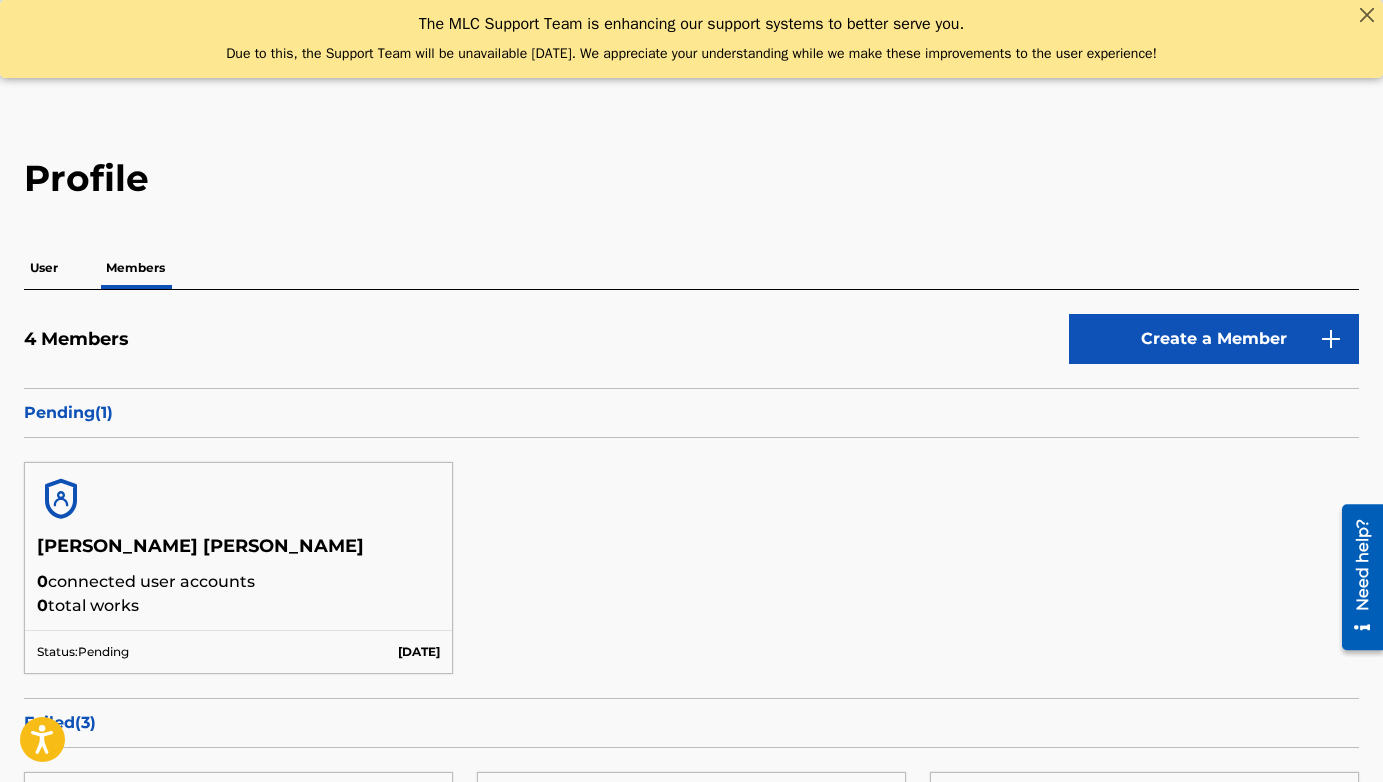 click on "Create a Member" at bounding box center [1214, 339] 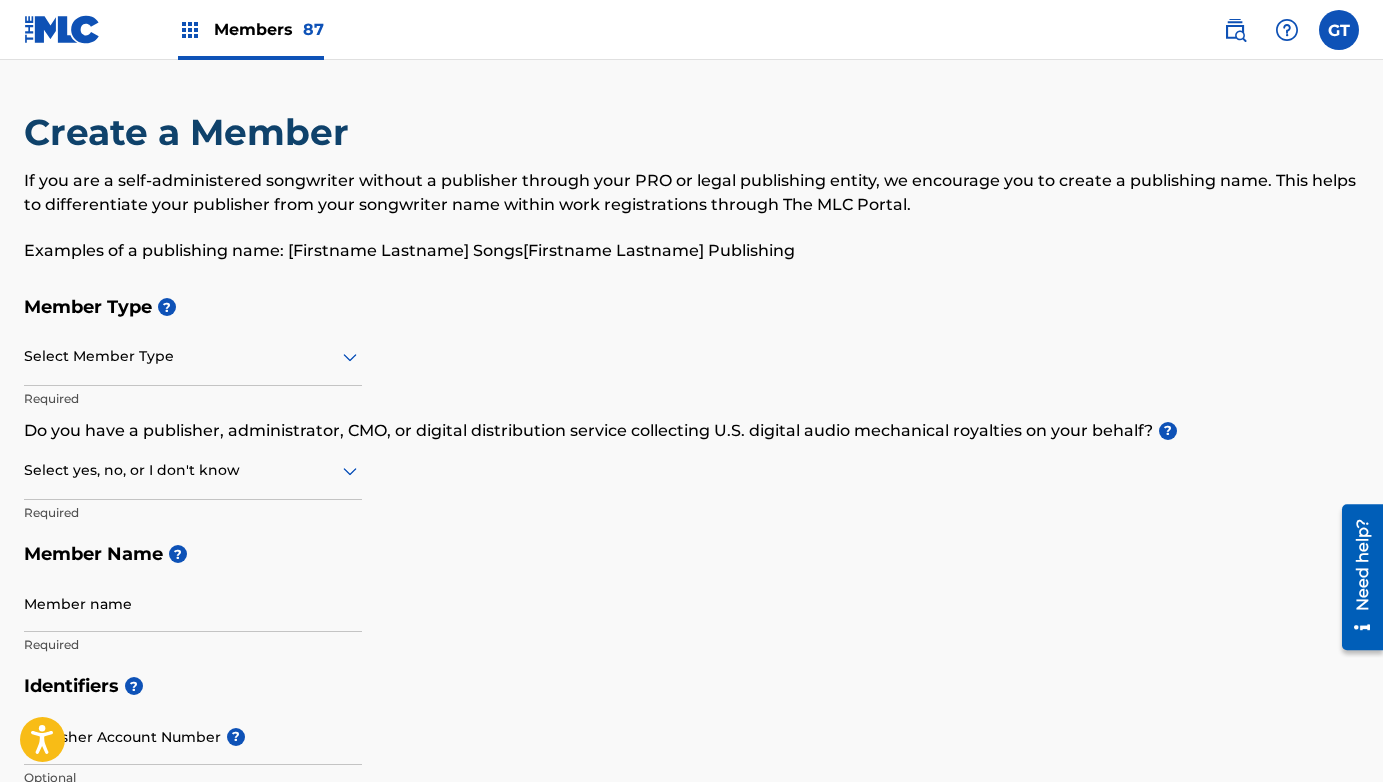 click at bounding box center (193, 356) 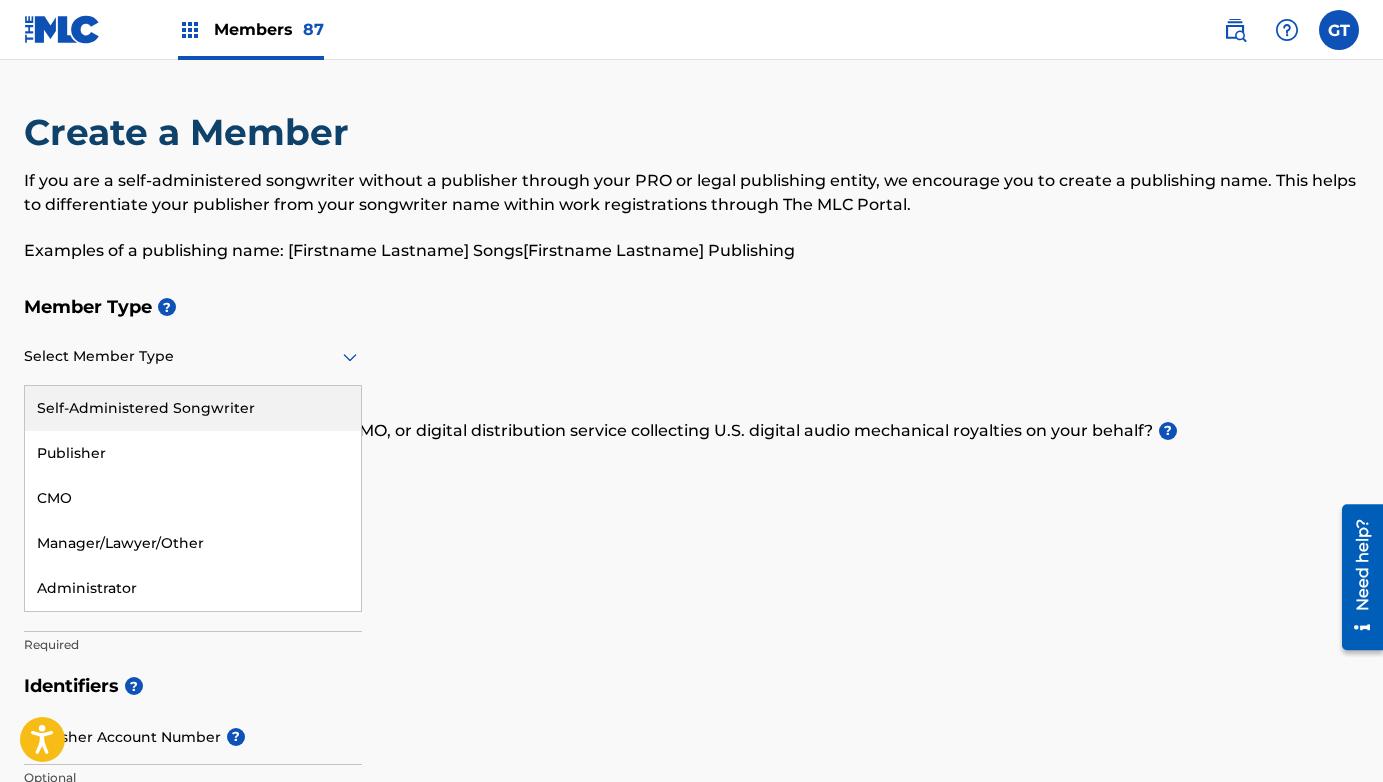 click on "Self-Administered Songwriter" at bounding box center (193, 408) 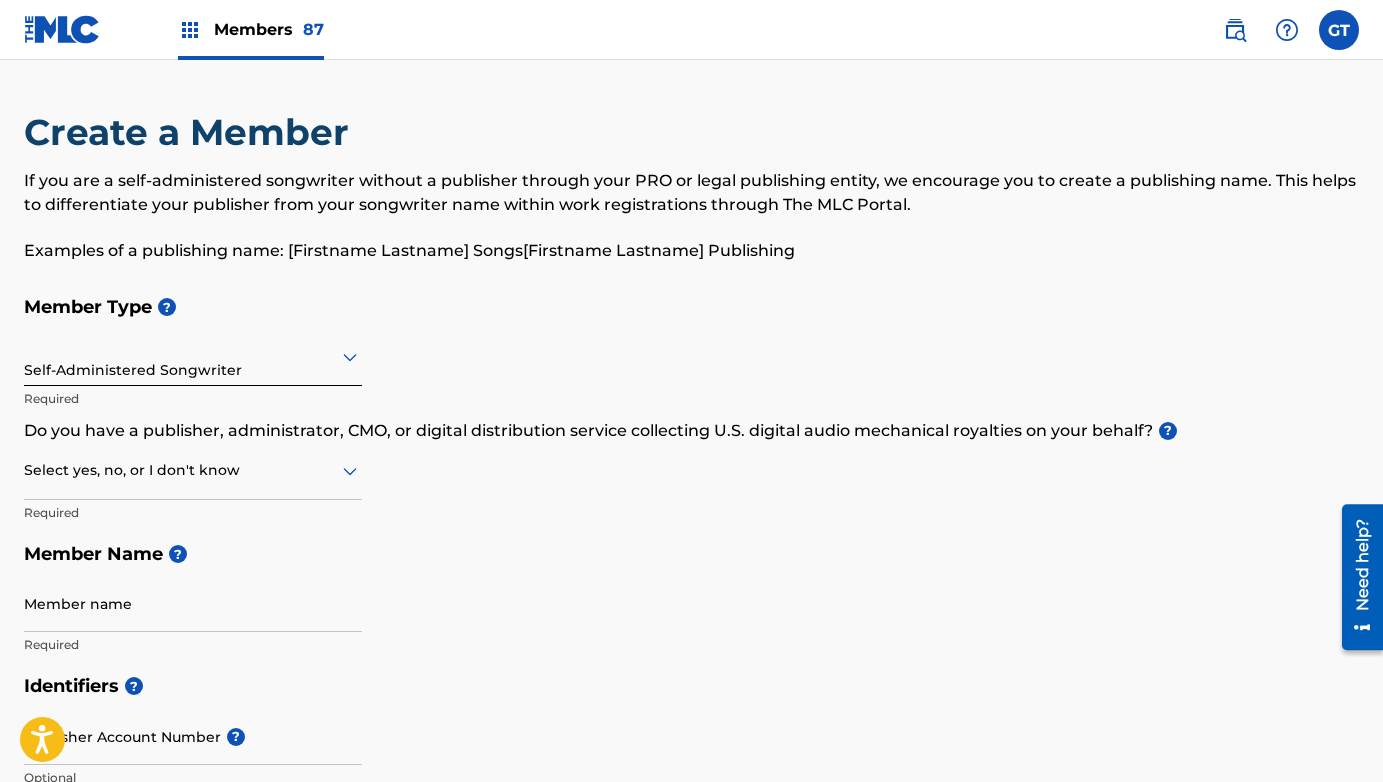 click at bounding box center [193, 470] 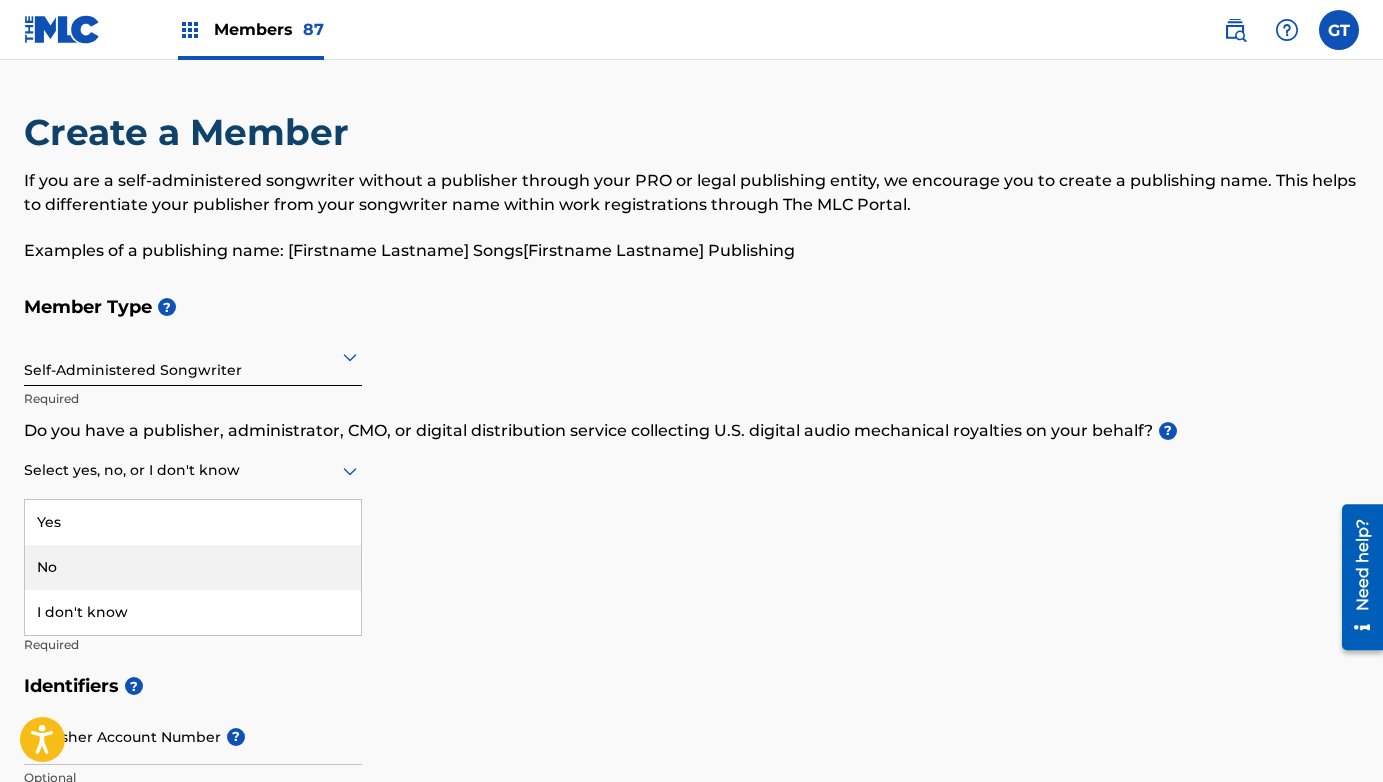 click on "No" at bounding box center [193, 567] 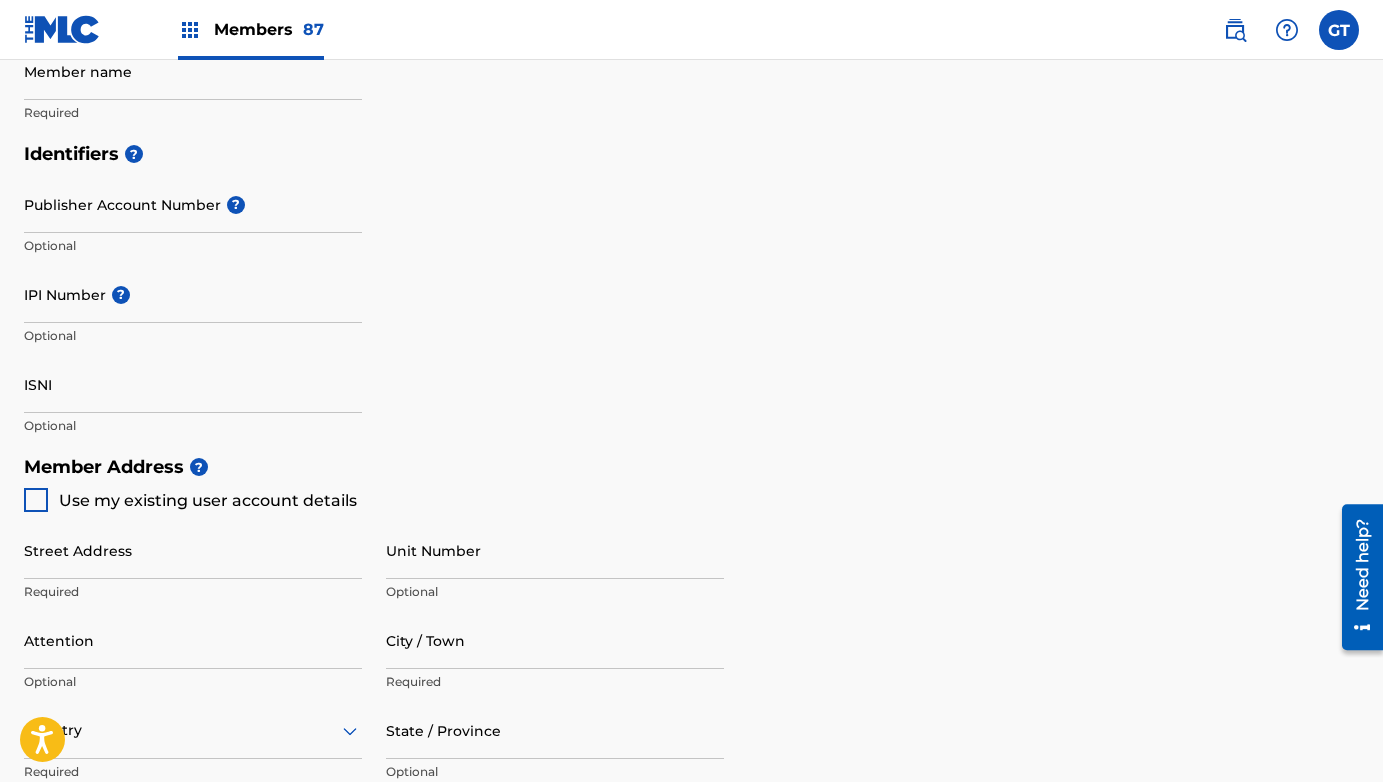 scroll, scrollTop: 801, scrollLeft: 0, axis: vertical 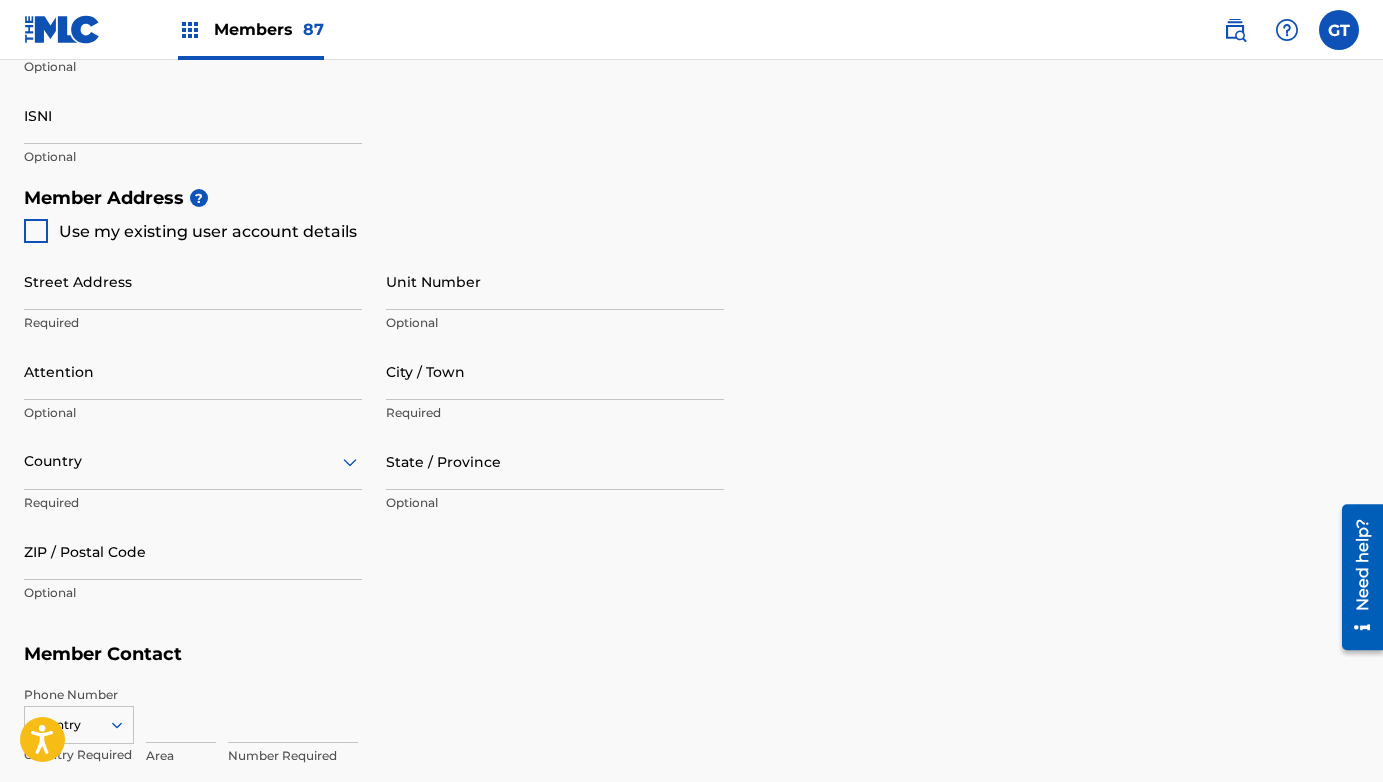 click at bounding box center [36, 231] 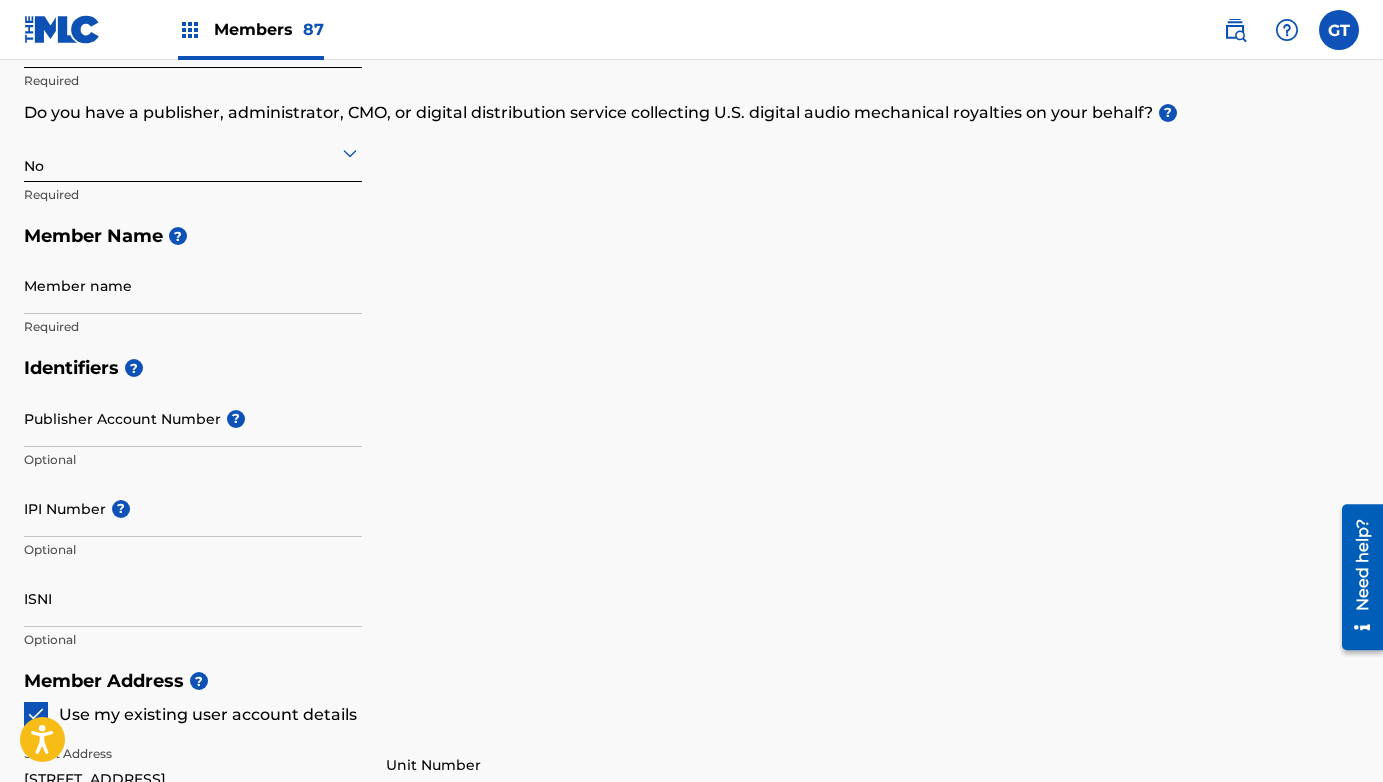 scroll, scrollTop: 319, scrollLeft: 0, axis: vertical 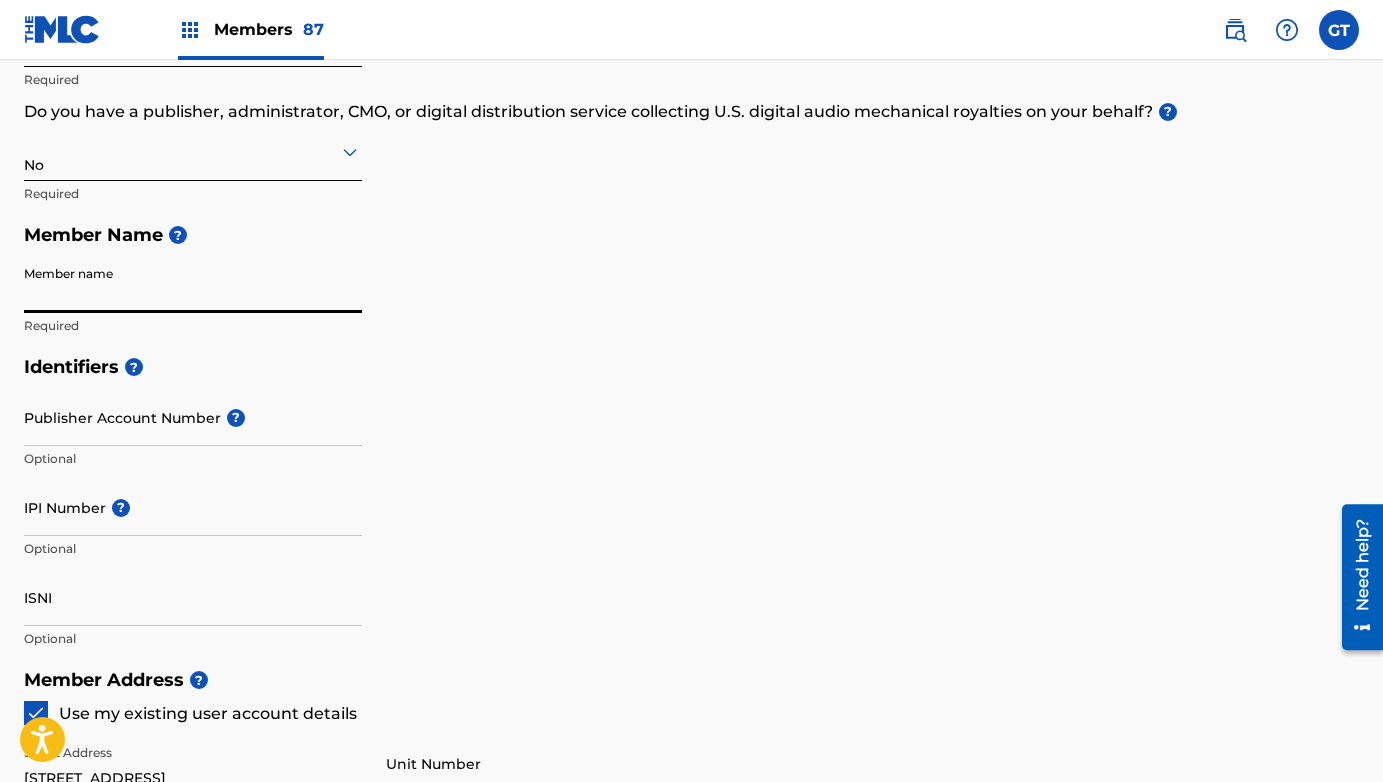 click on "Member name" at bounding box center [193, 284] 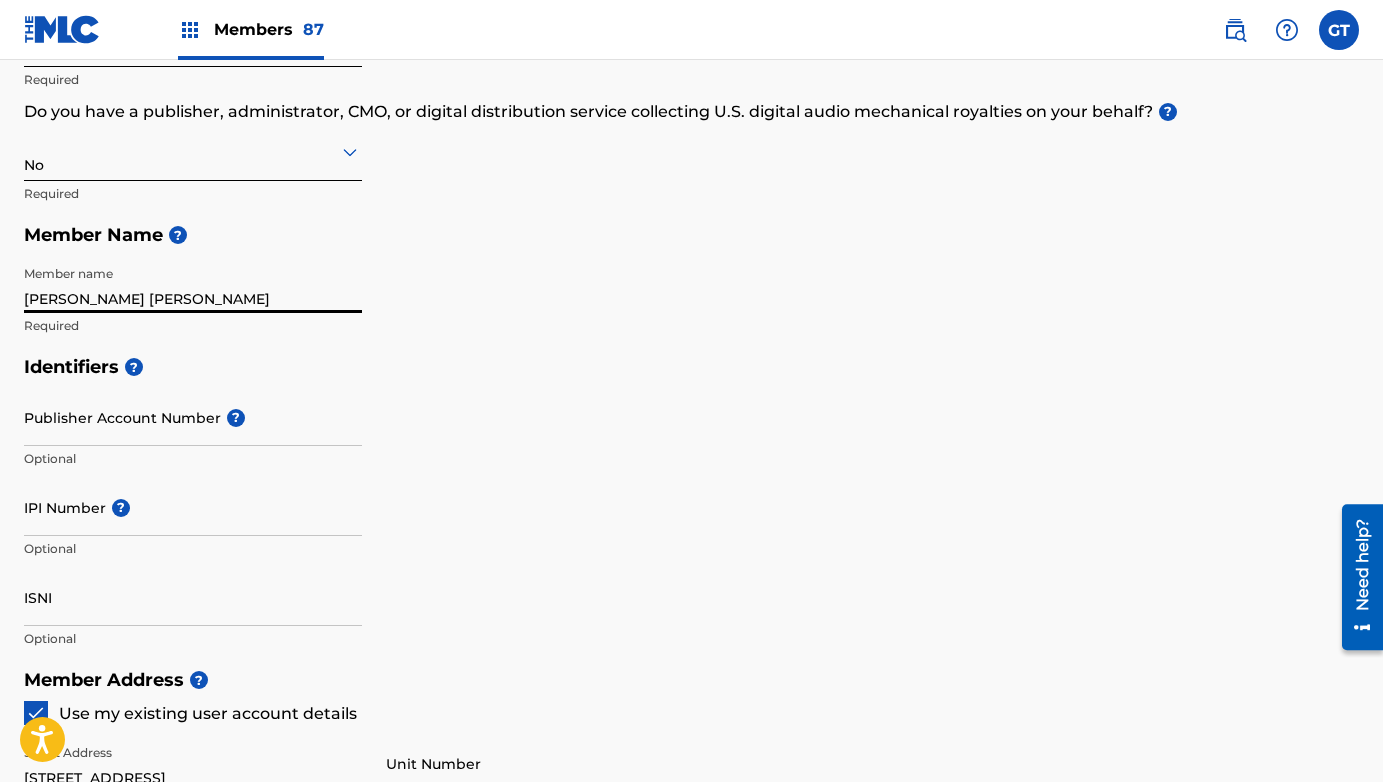 type on "[PERSON_NAME] [PERSON_NAME]" 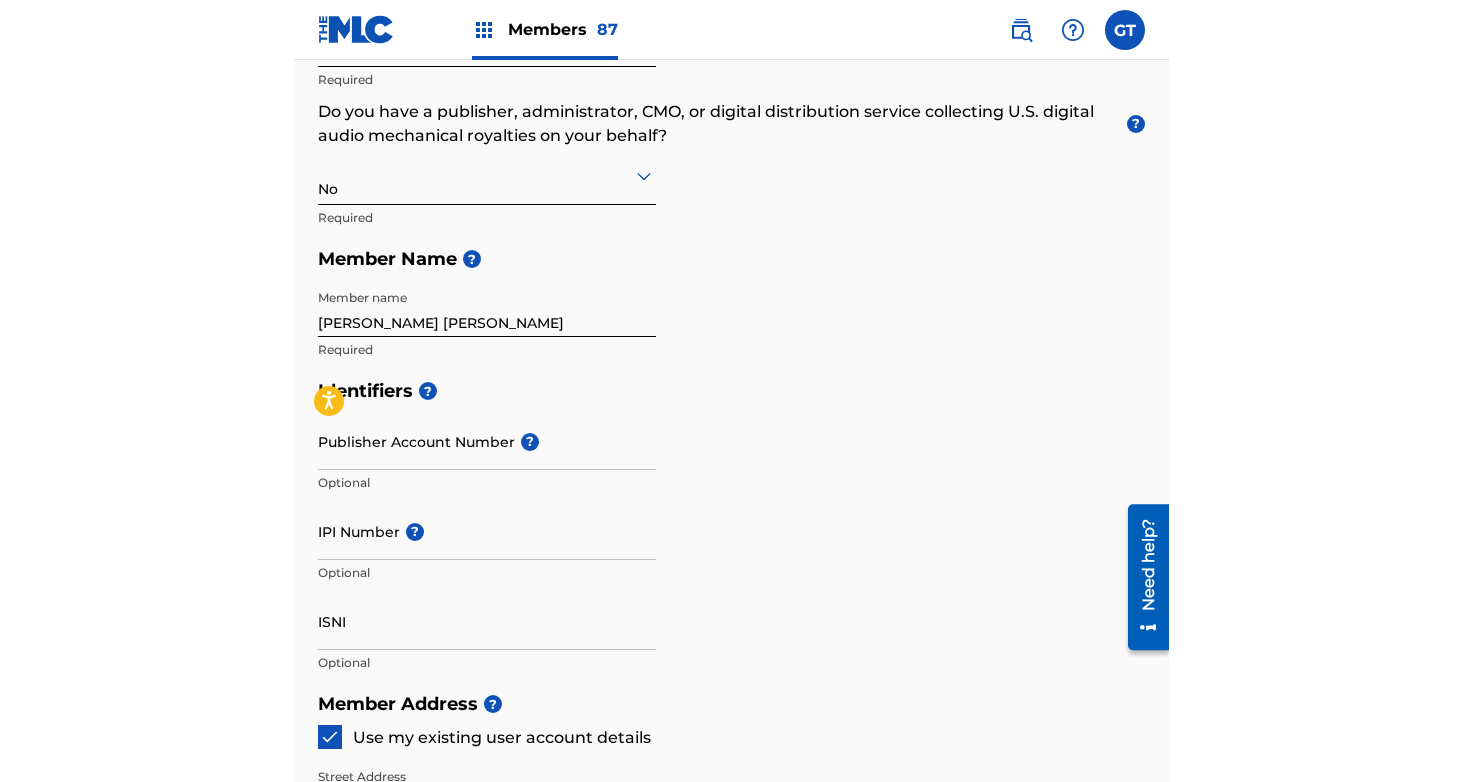 scroll, scrollTop: 319, scrollLeft: 0, axis: vertical 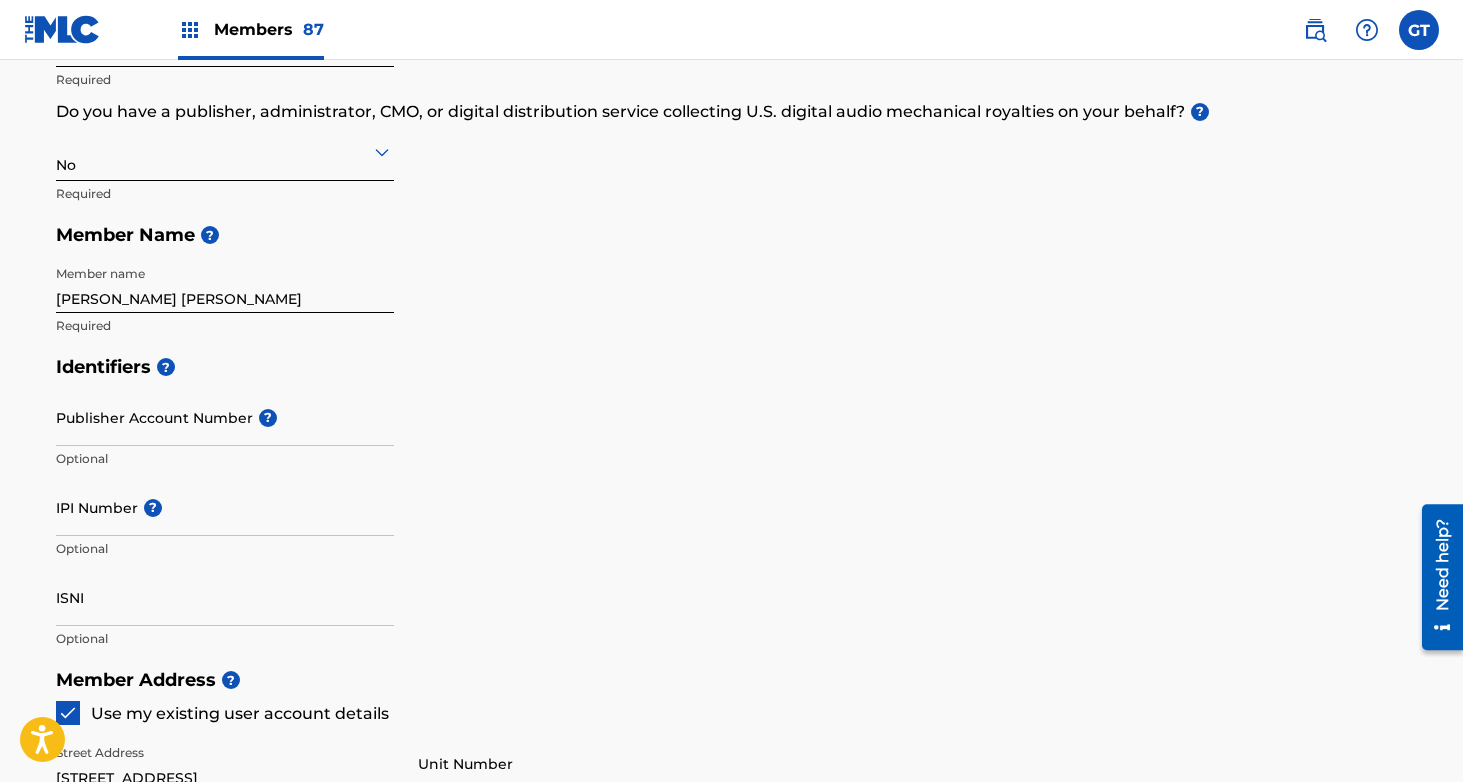 click on "IPI Number ?" at bounding box center [225, 507] 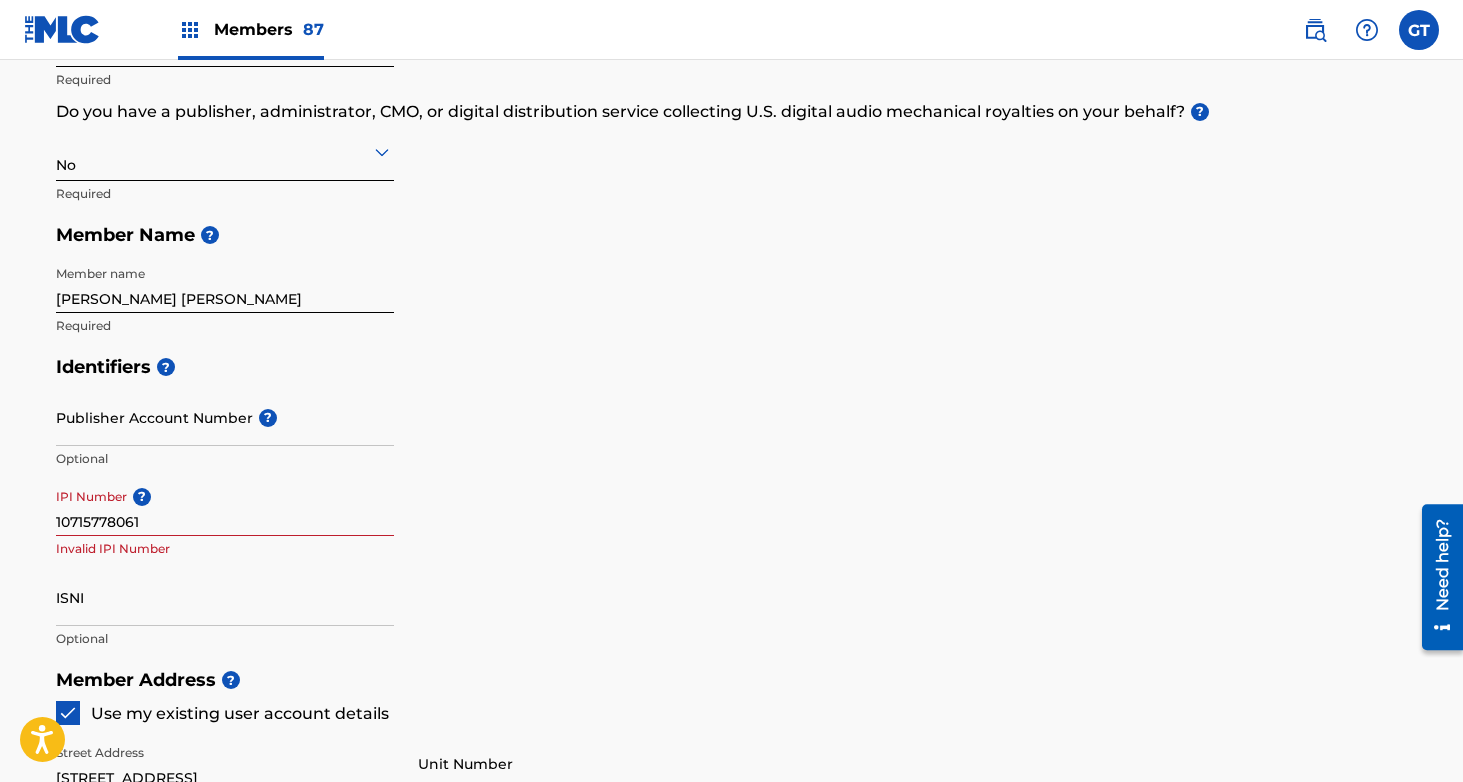 click on "Identifiers ? Publisher Account Number ? Optional IPI Number ? 10715778061 Invalid IPI Number ISNI Optional" at bounding box center [732, 502] 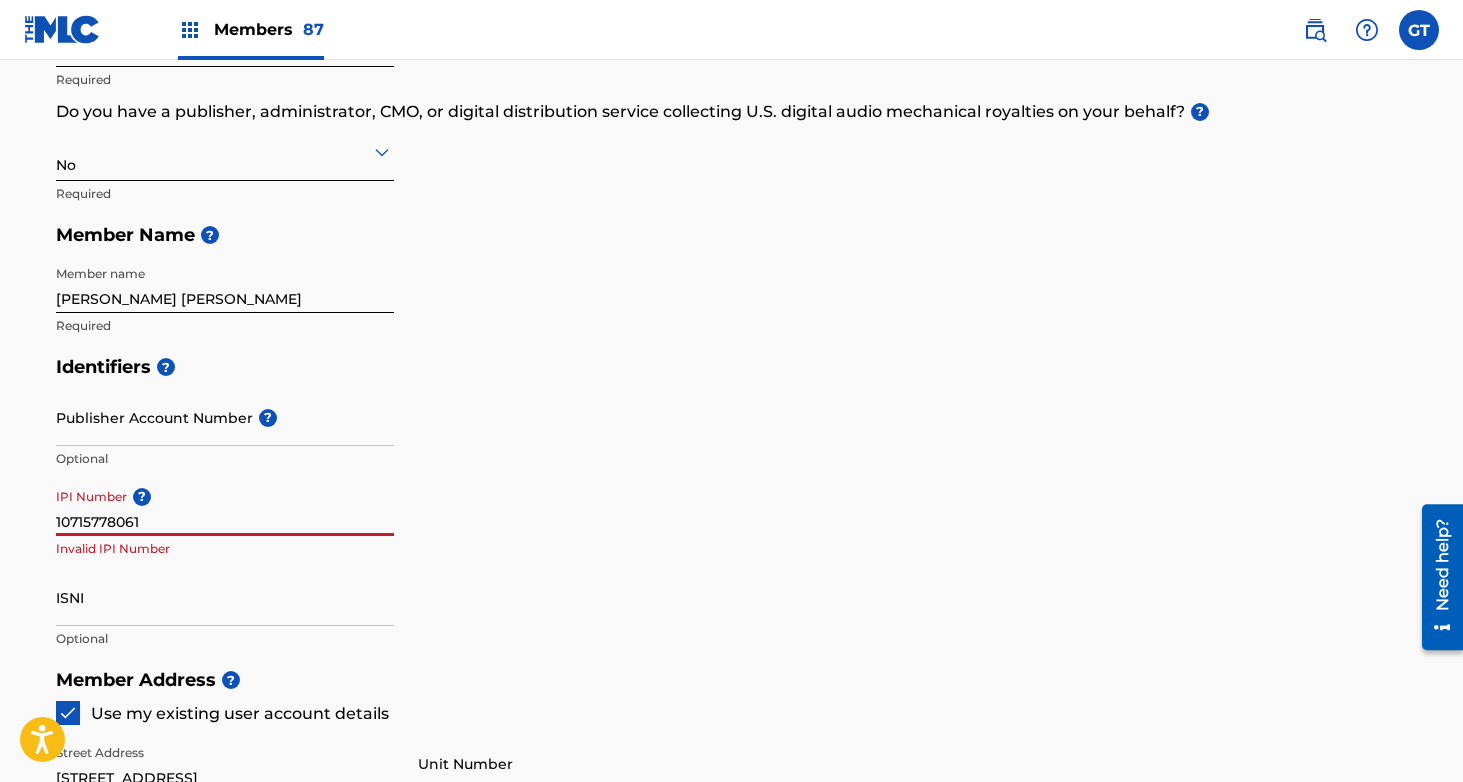 click on "10715778061" at bounding box center [225, 507] 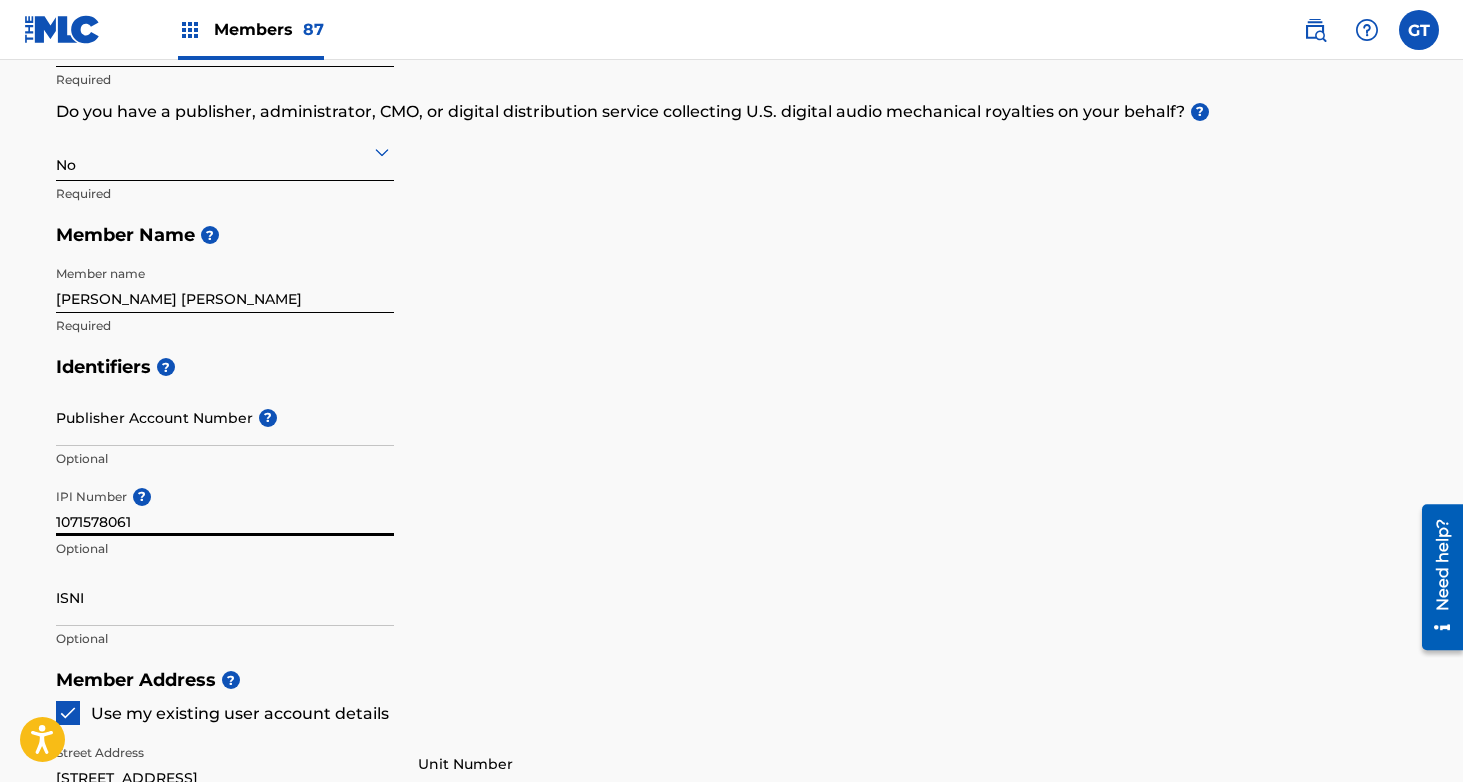 type on "1071578061" 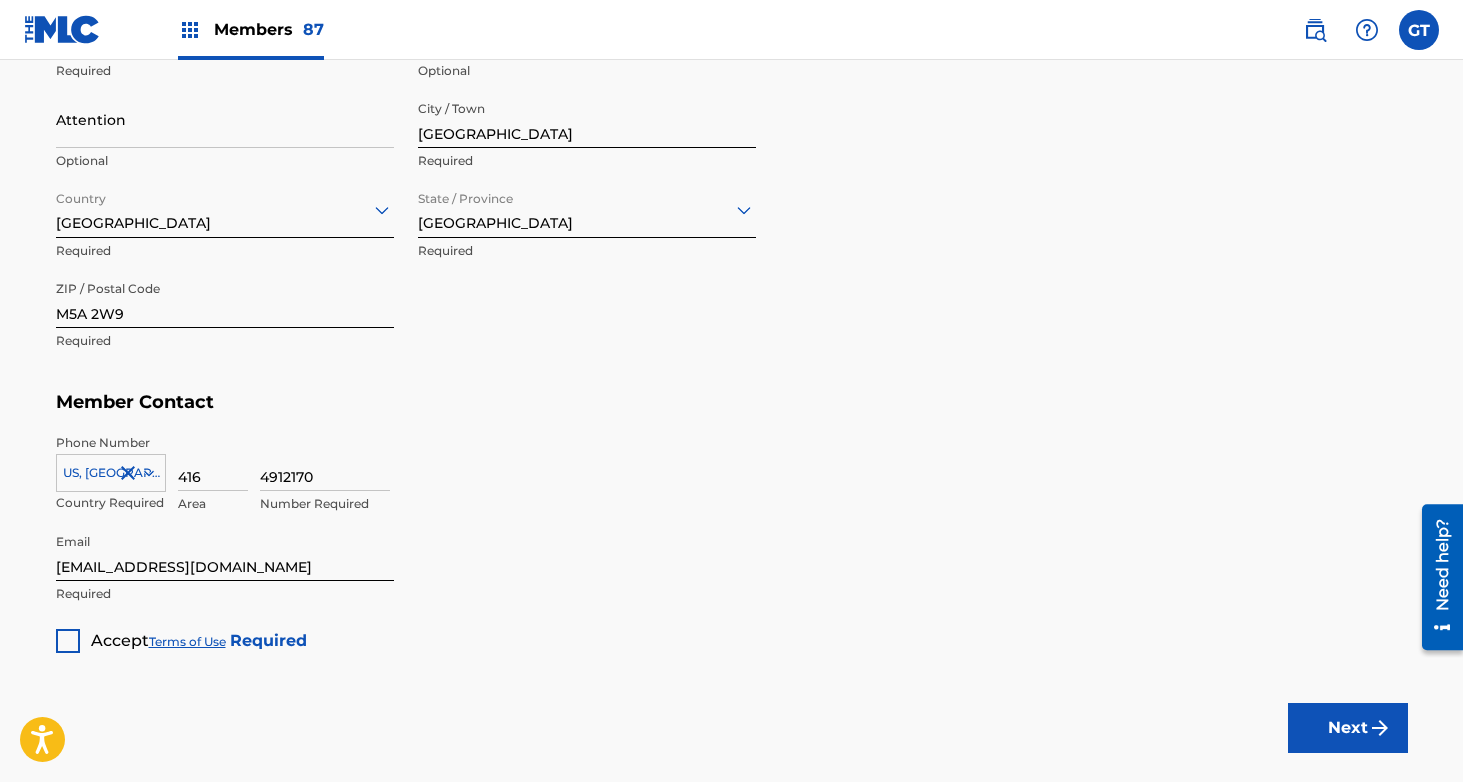scroll, scrollTop: 1169, scrollLeft: 0, axis: vertical 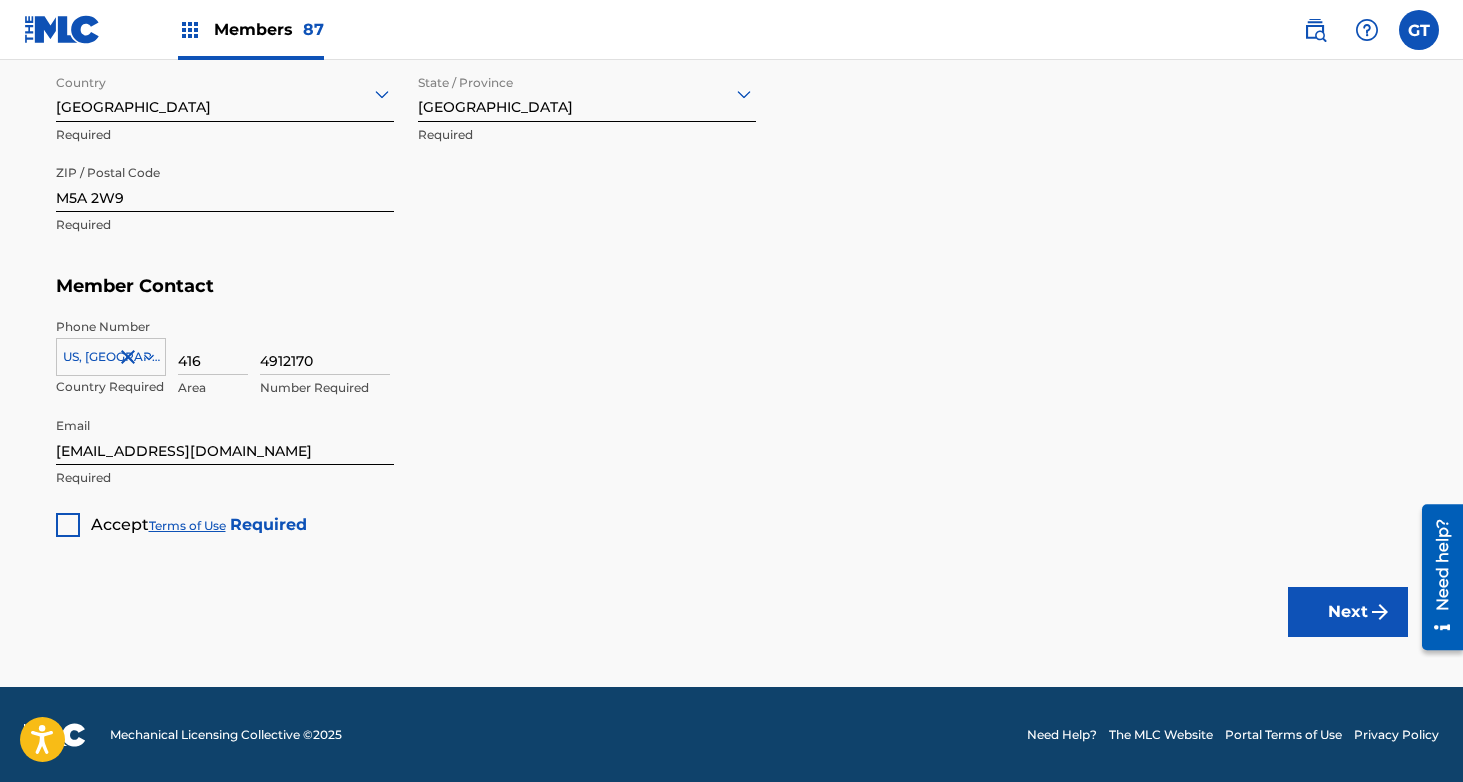 click on "Create a Member If you are a self-administered songwriter without a publisher through your PRO or legal publishing entity, we encourage you to create a publishing name. This helps to differentiate your publisher from your songwriter name within work registrations through The MLC Portal. Examples of a publishing name: [[PERSON_NAME]] Songs[[PERSON_NAME]] Publishing Member Type ? Self-Administered Songwriter Required Do you have a publisher, administrator, CMO, or digital distribution service collecting U.S. digital audio mechanical royalties on your behalf? ? No Required Member Name ? Member name [PERSON_NAME] [PERSON_NAME] Required Identifiers ? Publisher Account Number ? Optional IPI Number ? 1071578061 Optional ISNI Optional Member Address ? Use my existing user account details Street Address [STREET_ADDRESS] Required Unit Number Optional Attention Optional City / Town [GEOGRAPHIC_DATA] Required Country [GEOGRAPHIC_DATA] Required State / Province [GEOGRAPHIC_DATA] Required ZIP / Postal Code M5A 2W9 Required Member Contact 416 Area" at bounding box center [731, -211] 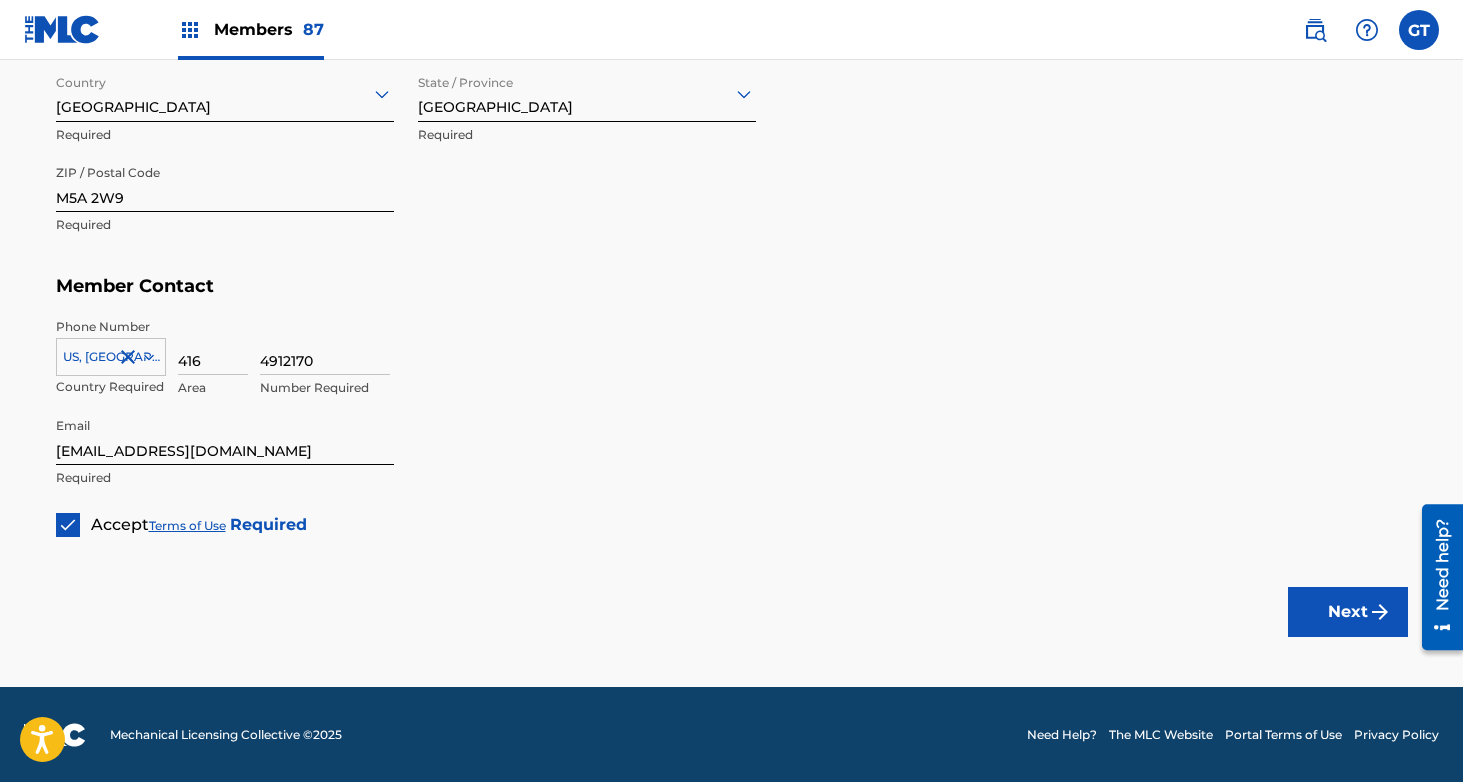 click on "Next" at bounding box center (1348, 612) 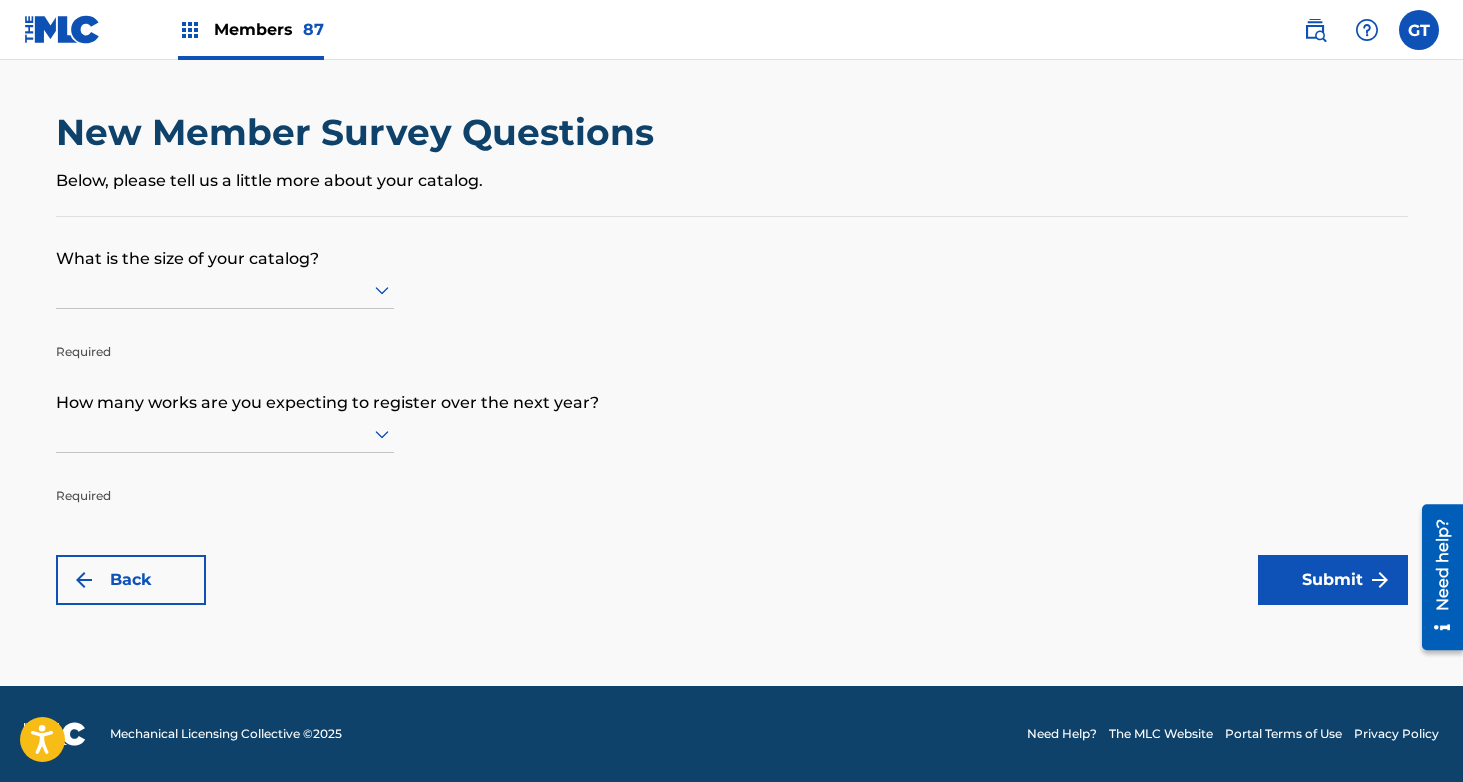 scroll, scrollTop: 0, scrollLeft: 0, axis: both 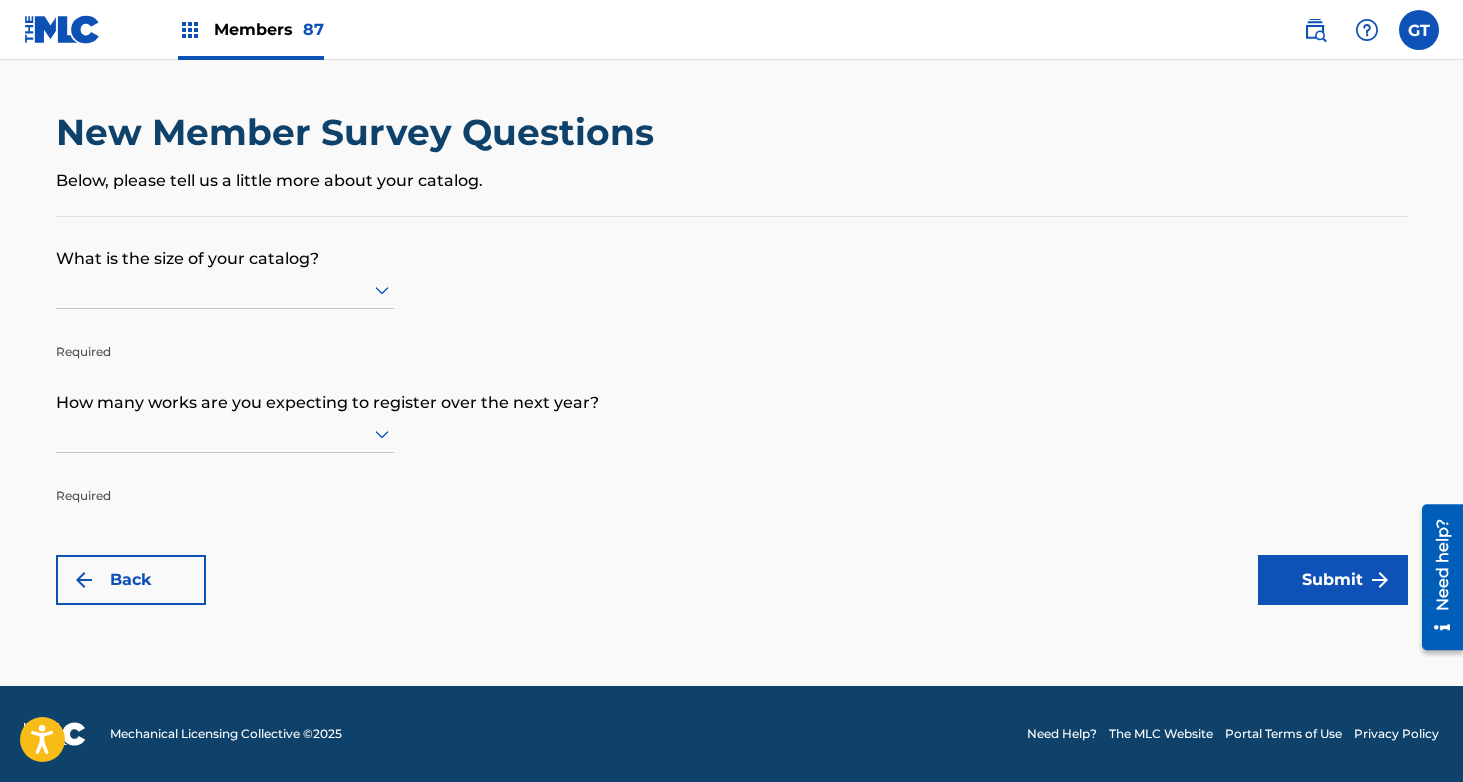 click at bounding box center (225, 290) 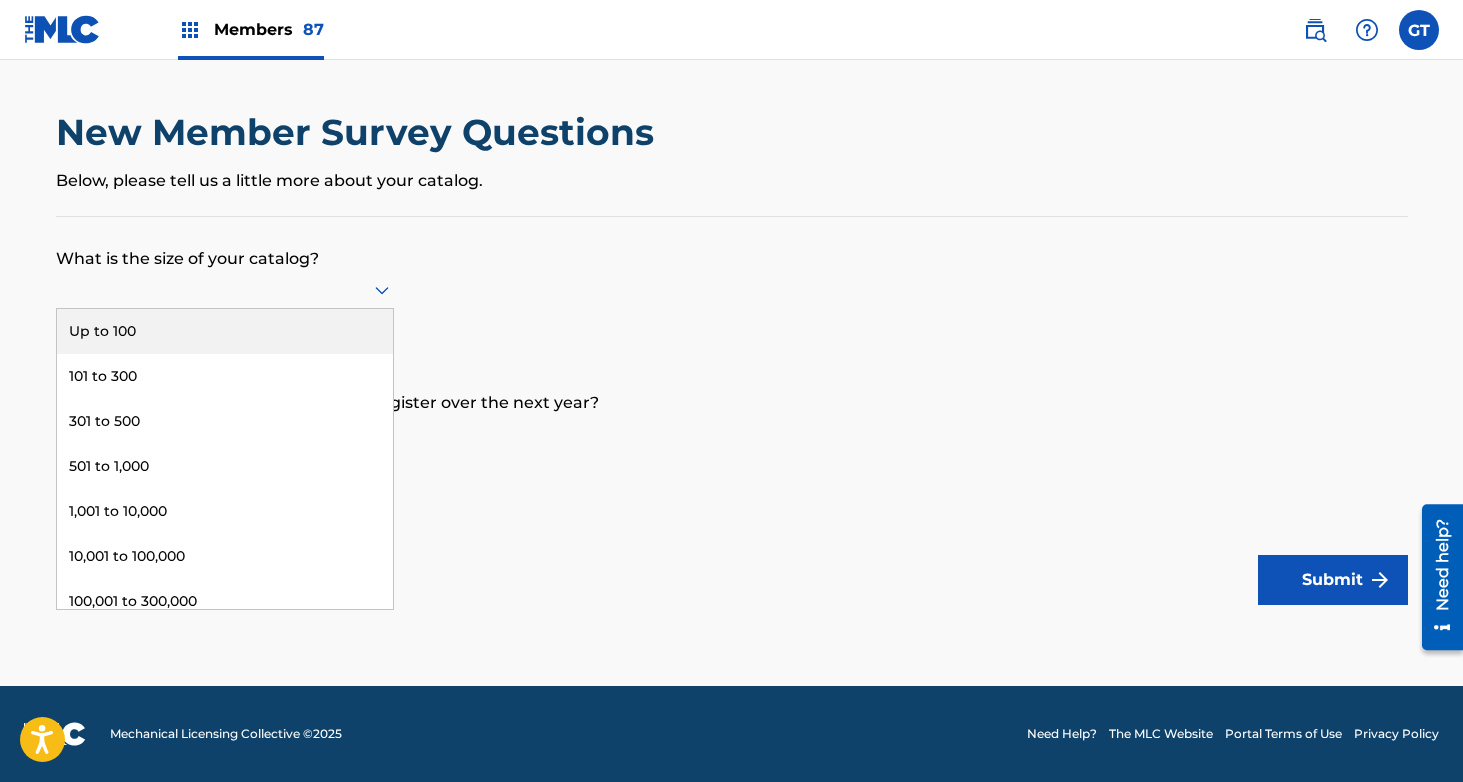 click on "Up to 100" at bounding box center (225, 331) 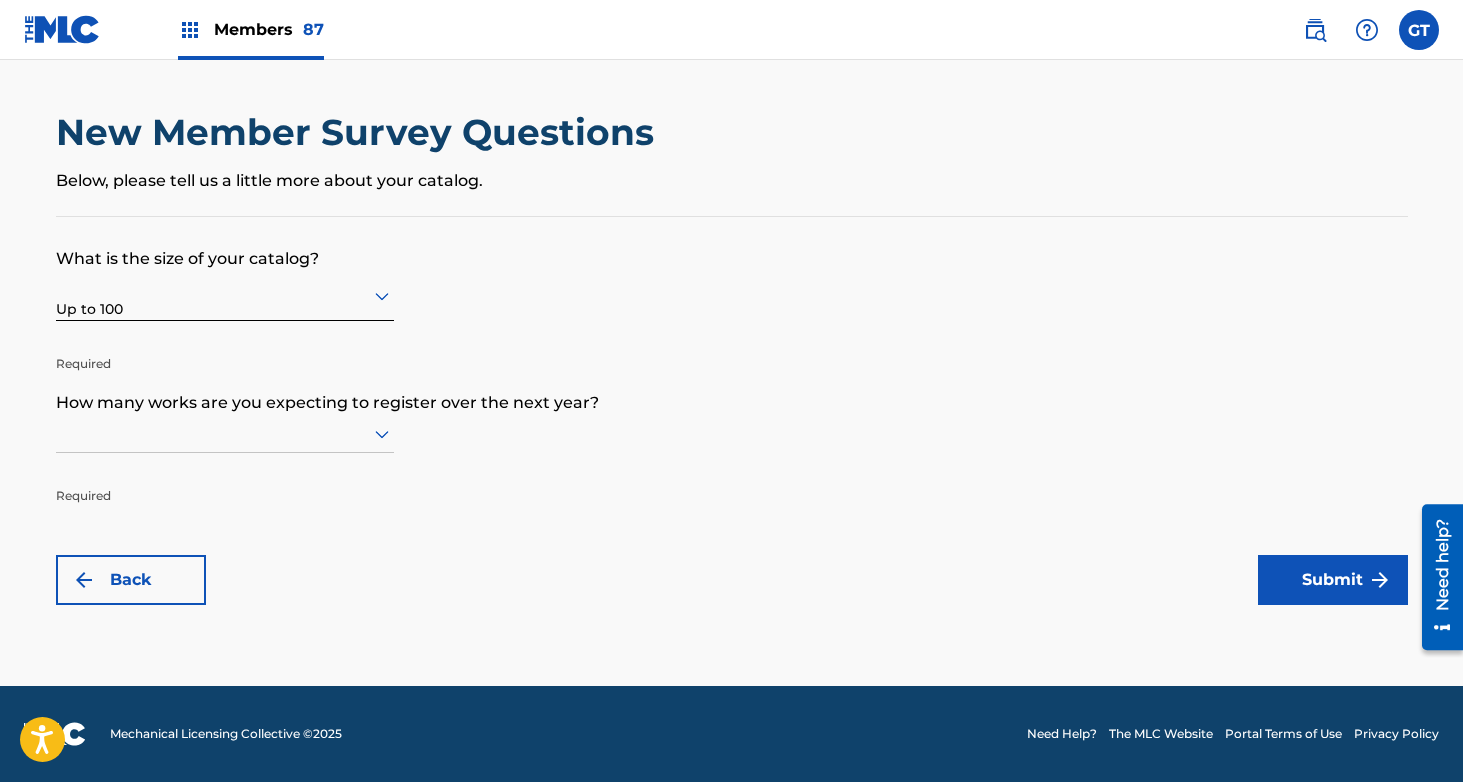 click at bounding box center (225, 433) 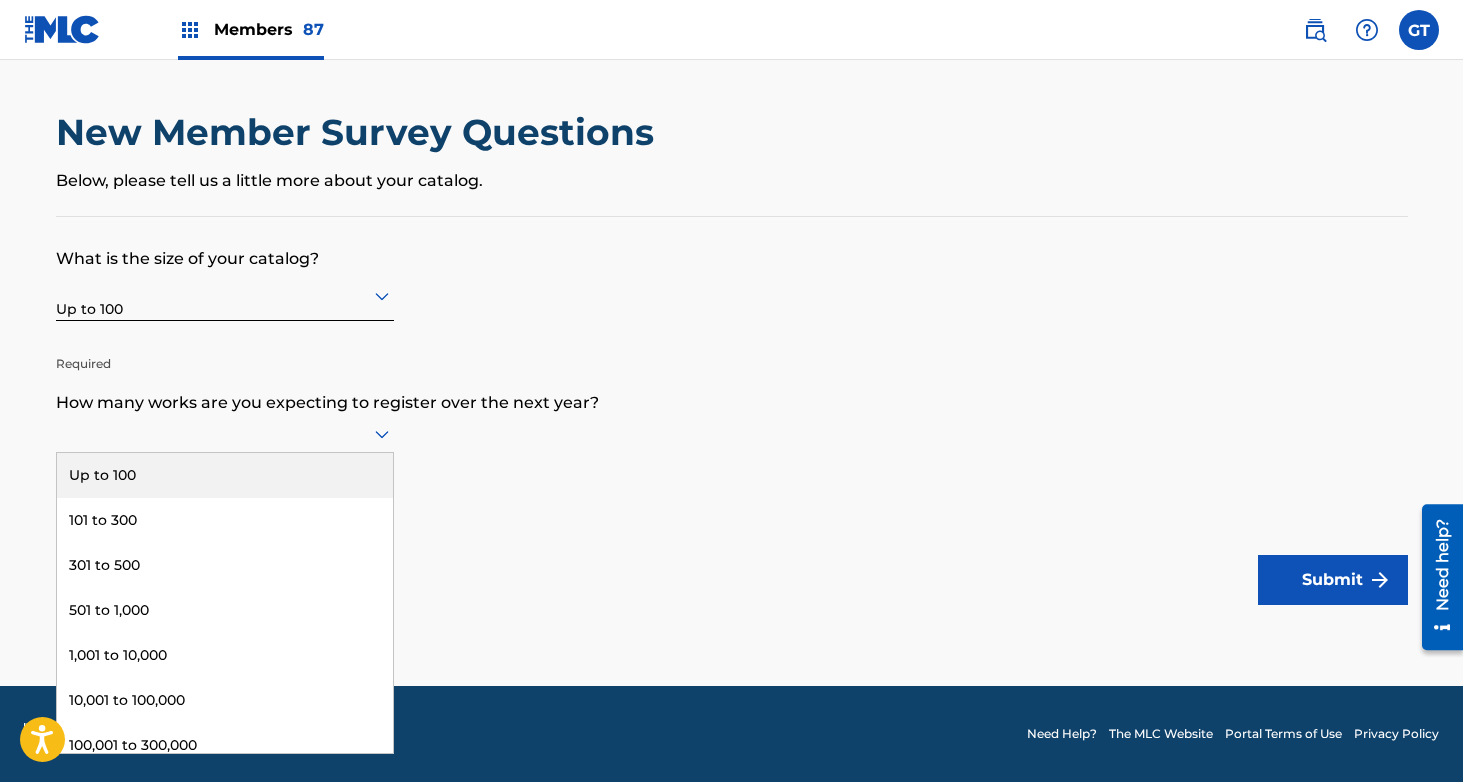 click on "Up to 100" at bounding box center (225, 475) 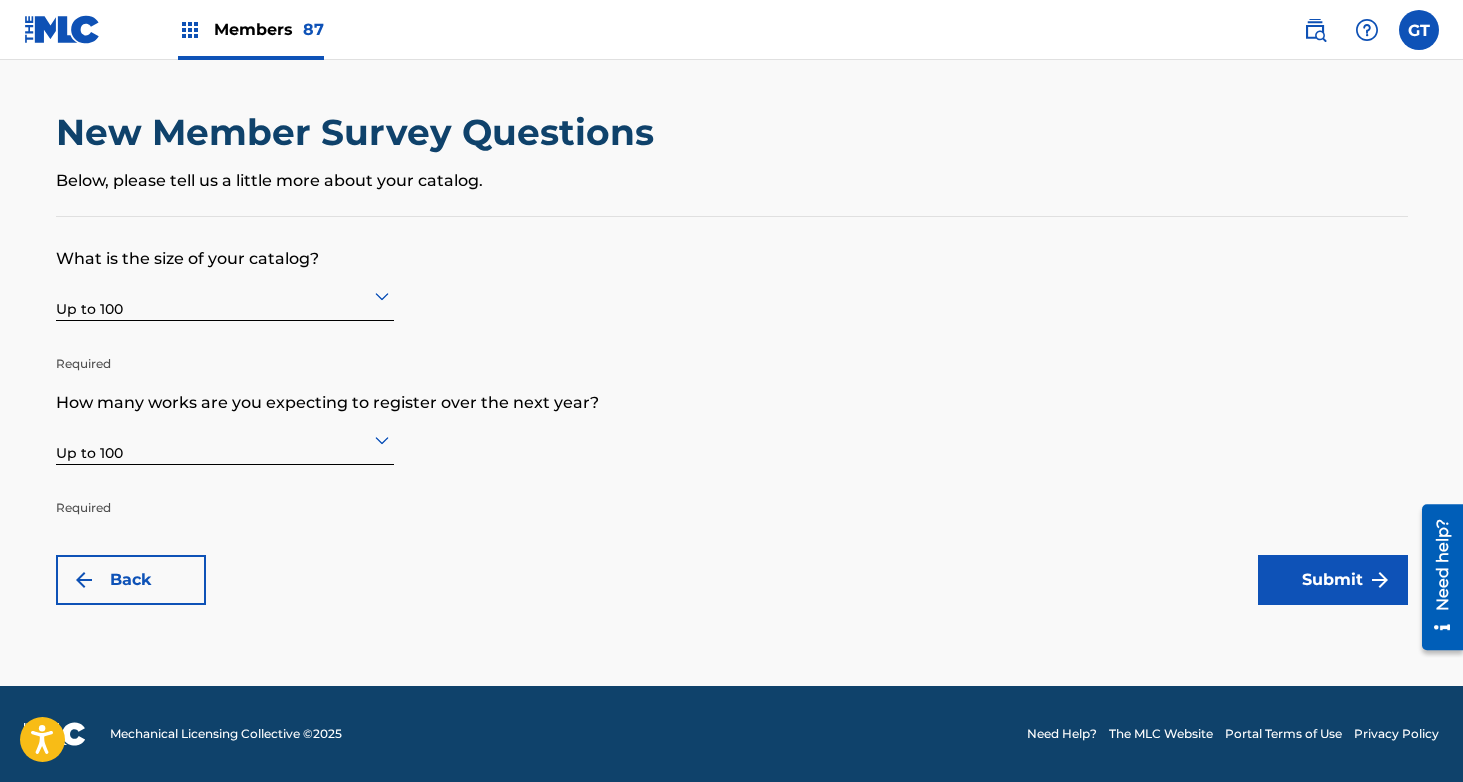 click on "Submit" at bounding box center (1333, 580) 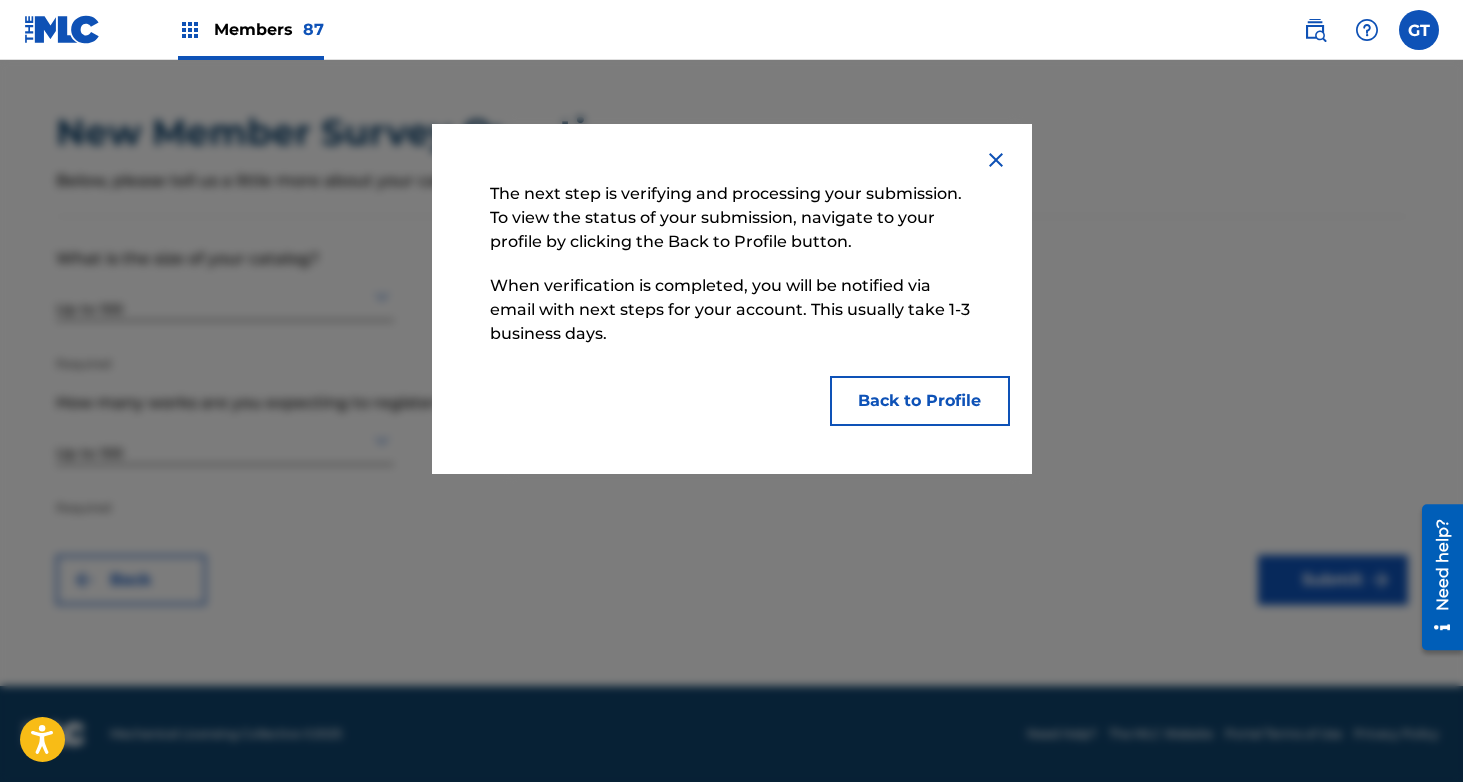 click on "Back to Profile" at bounding box center (920, 401) 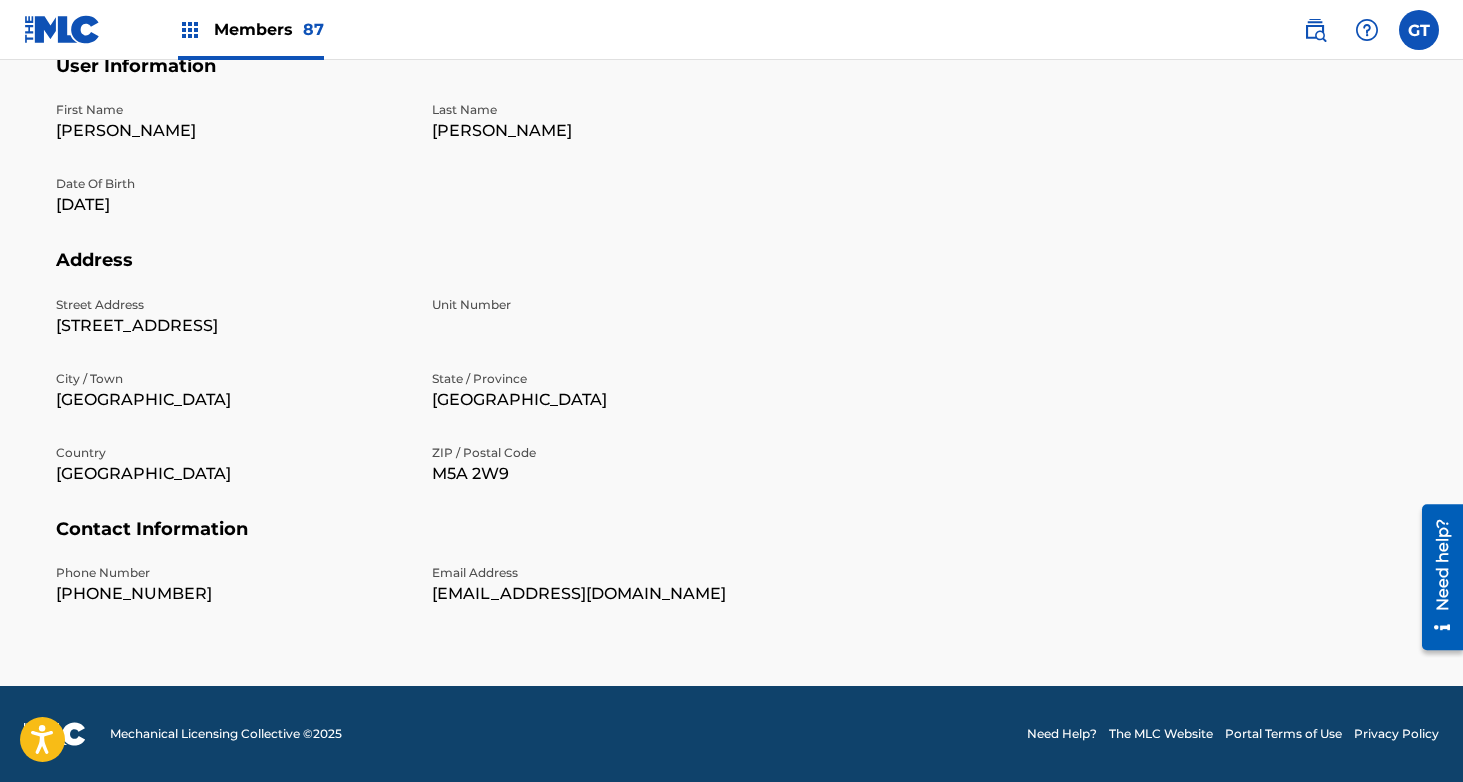 scroll, scrollTop: 0, scrollLeft: 0, axis: both 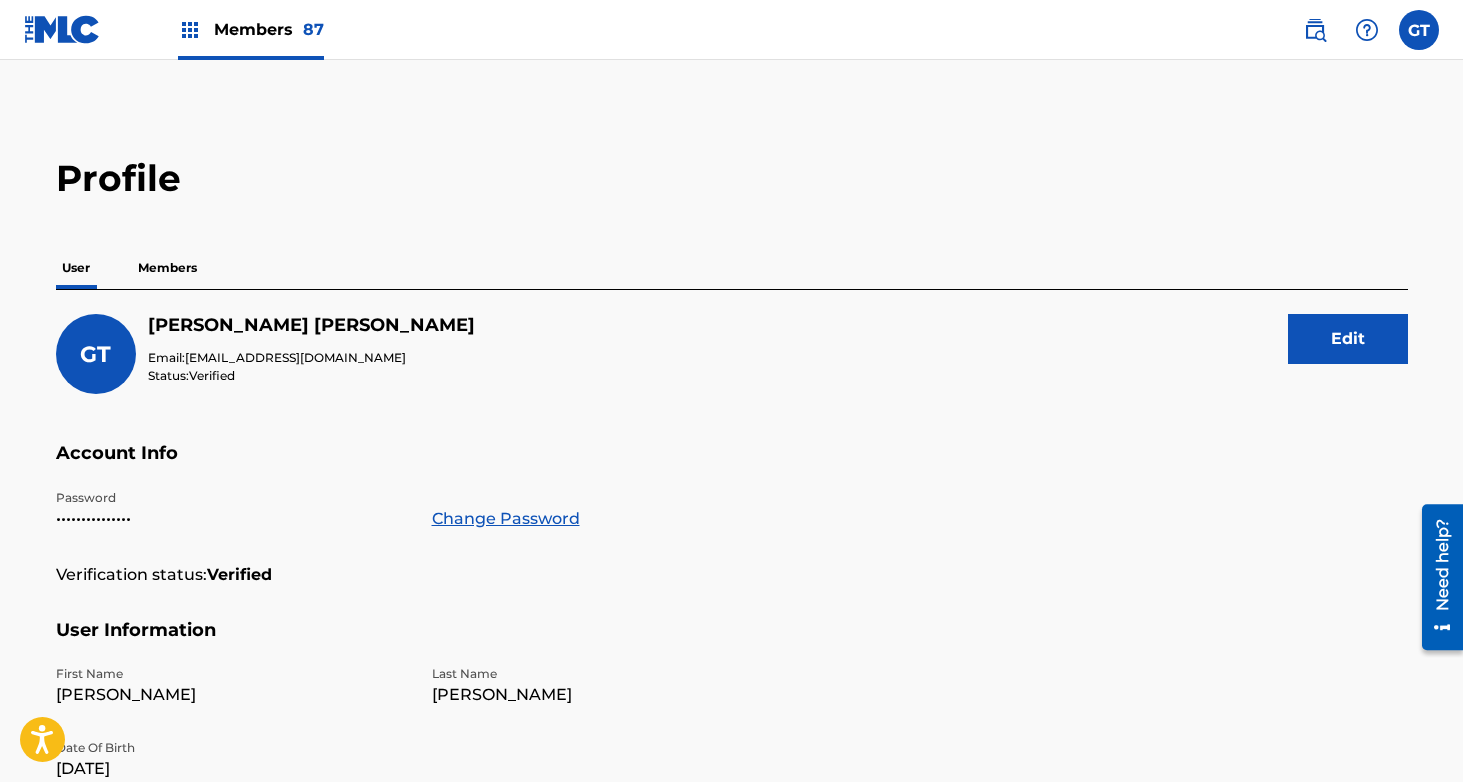 click on "Members    87" at bounding box center (251, 29) 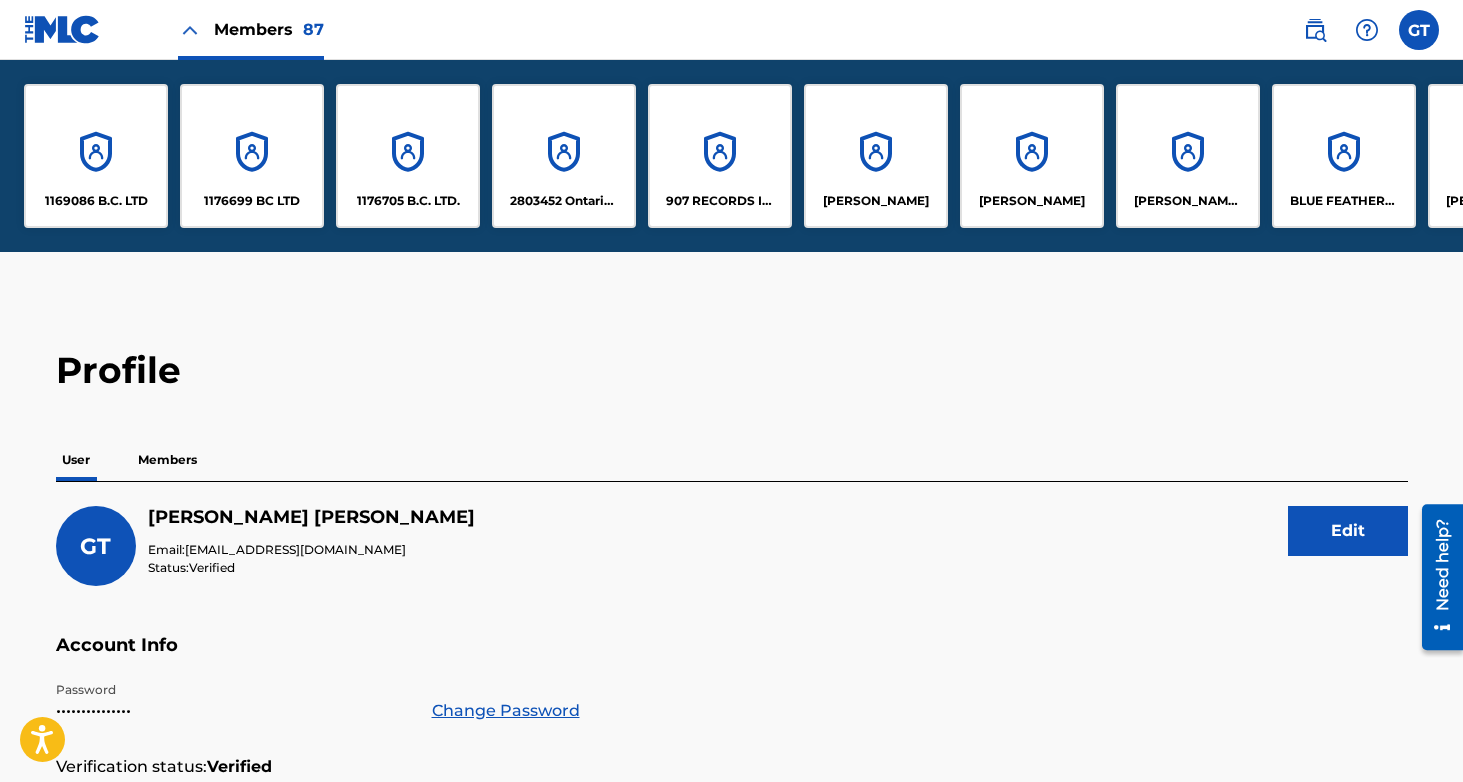 click on "Members    87" at bounding box center (251, 29) 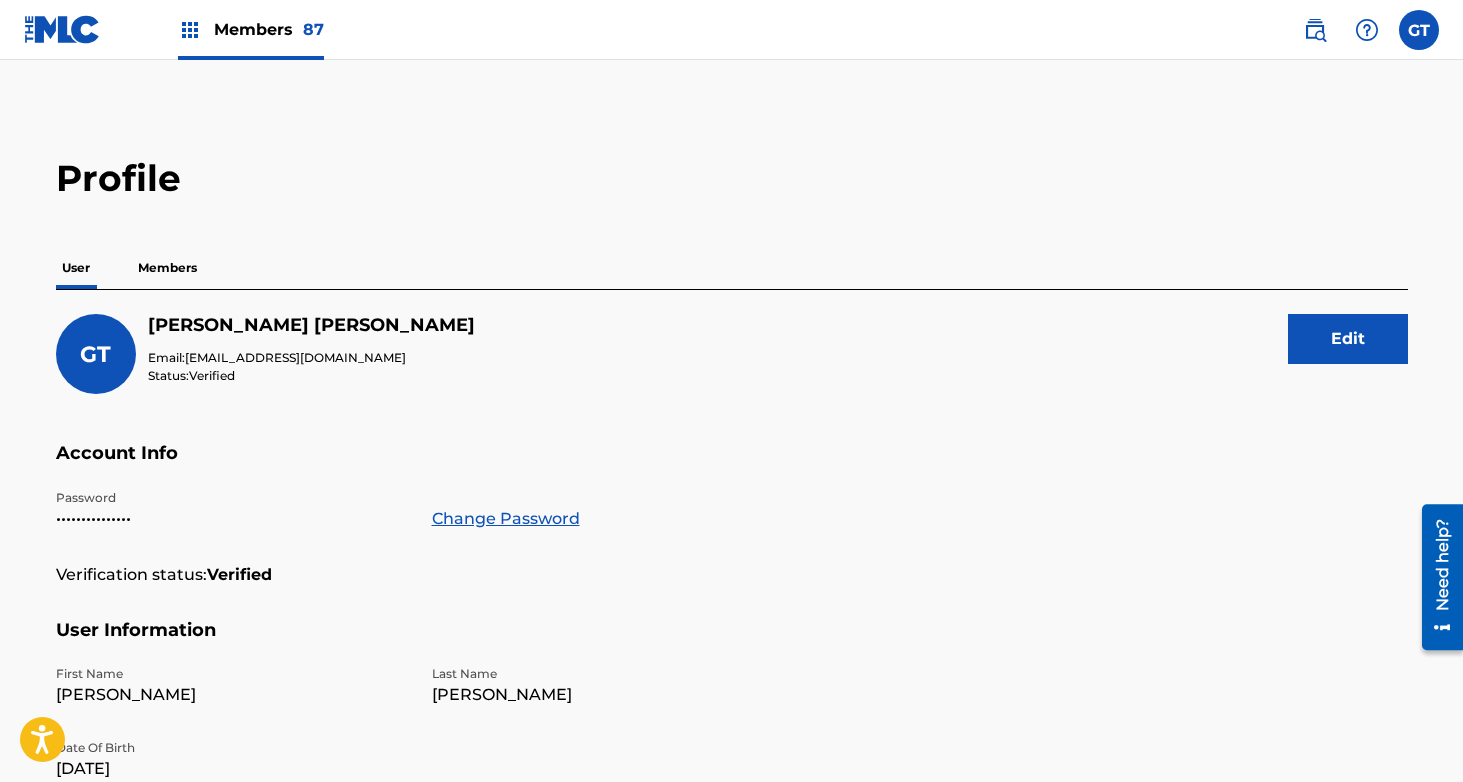 click on "Members" at bounding box center (167, 268) 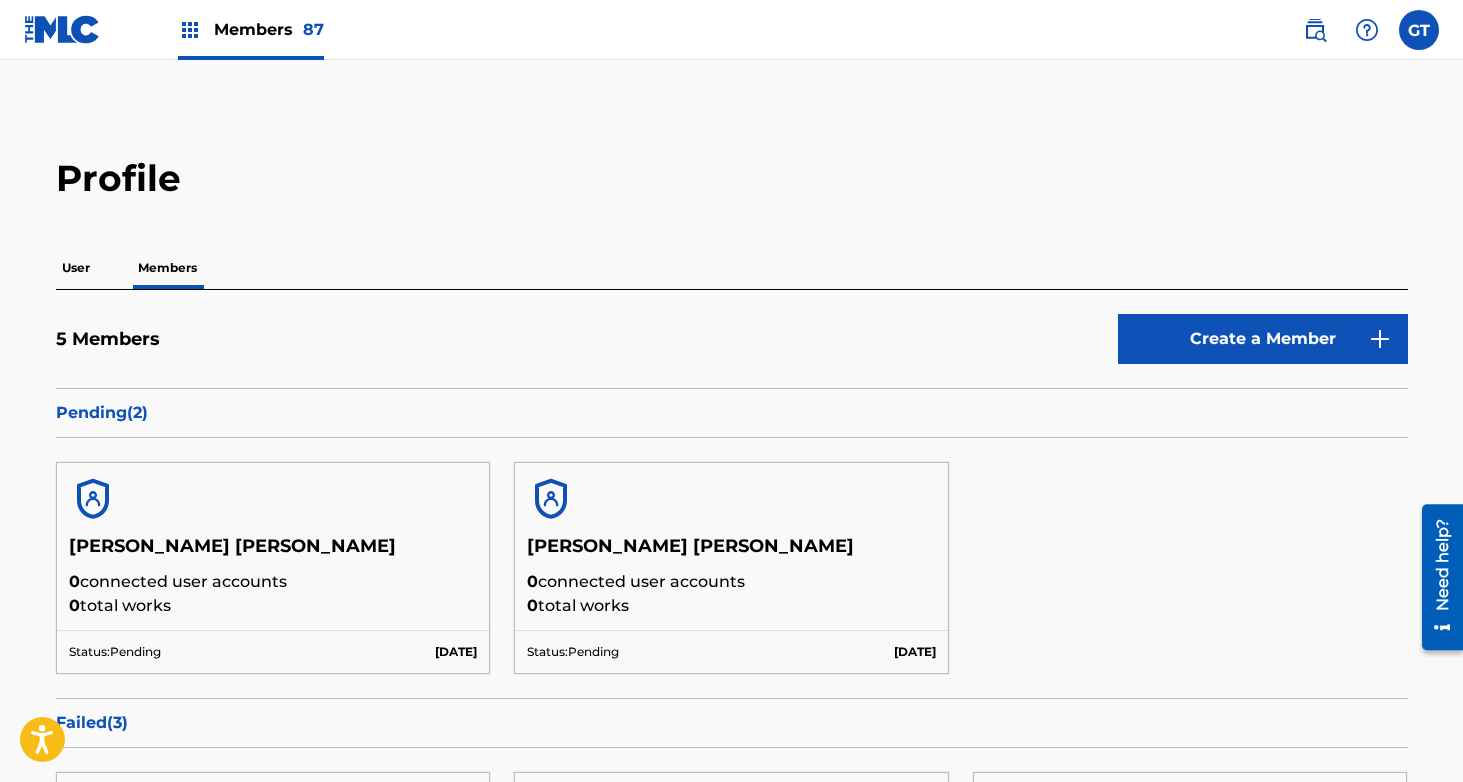 scroll, scrollTop: 0, scrollLeft: 0, axis: both 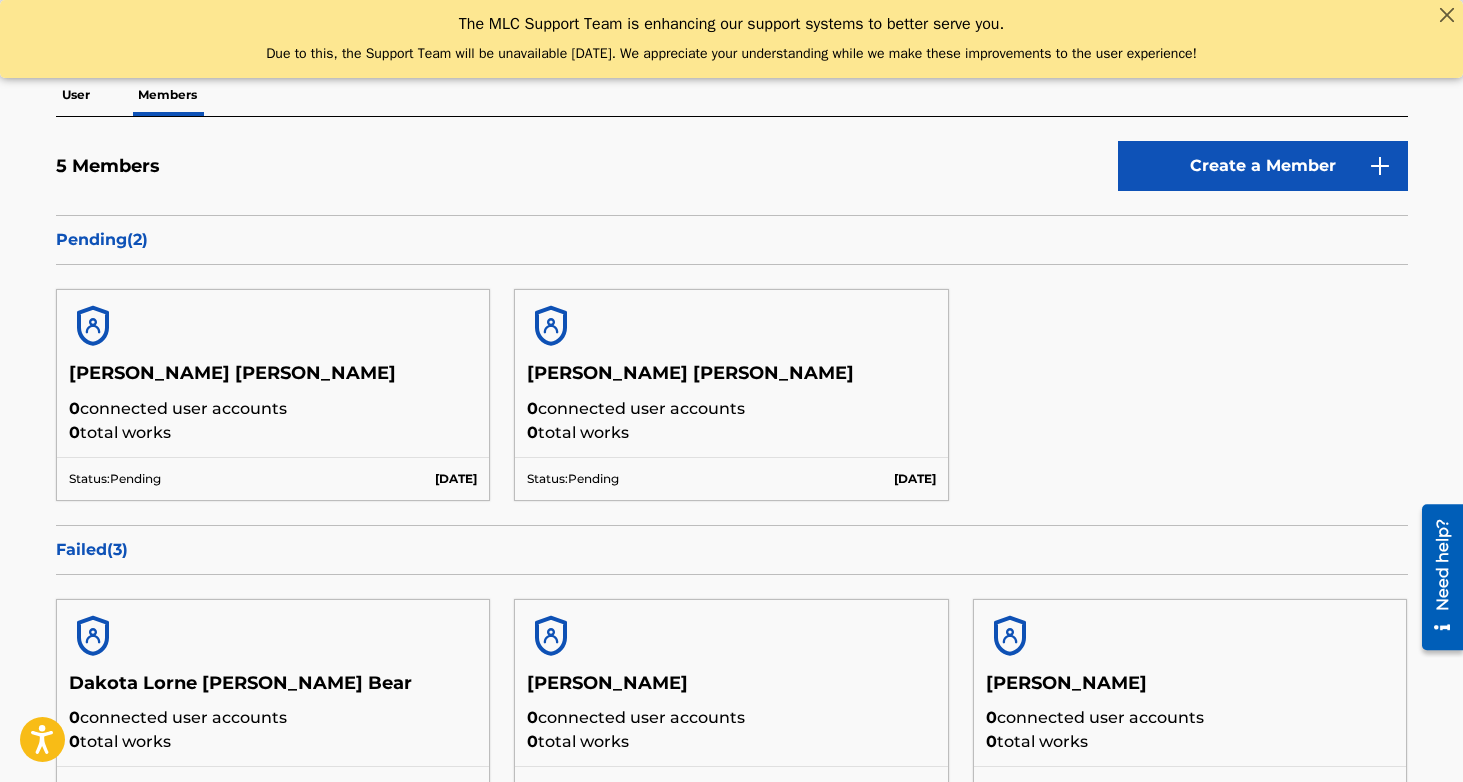 click on "[PERSON_NAME] [PERSON_NAME] 0  connected user accounts 0  total works Status:  Pending [DATE] [PERSON_NAME] [PERSON_NAME] 0  connected user accounts 0  total works Status:  Pending [DATE]" at bounding box center [732, 395] 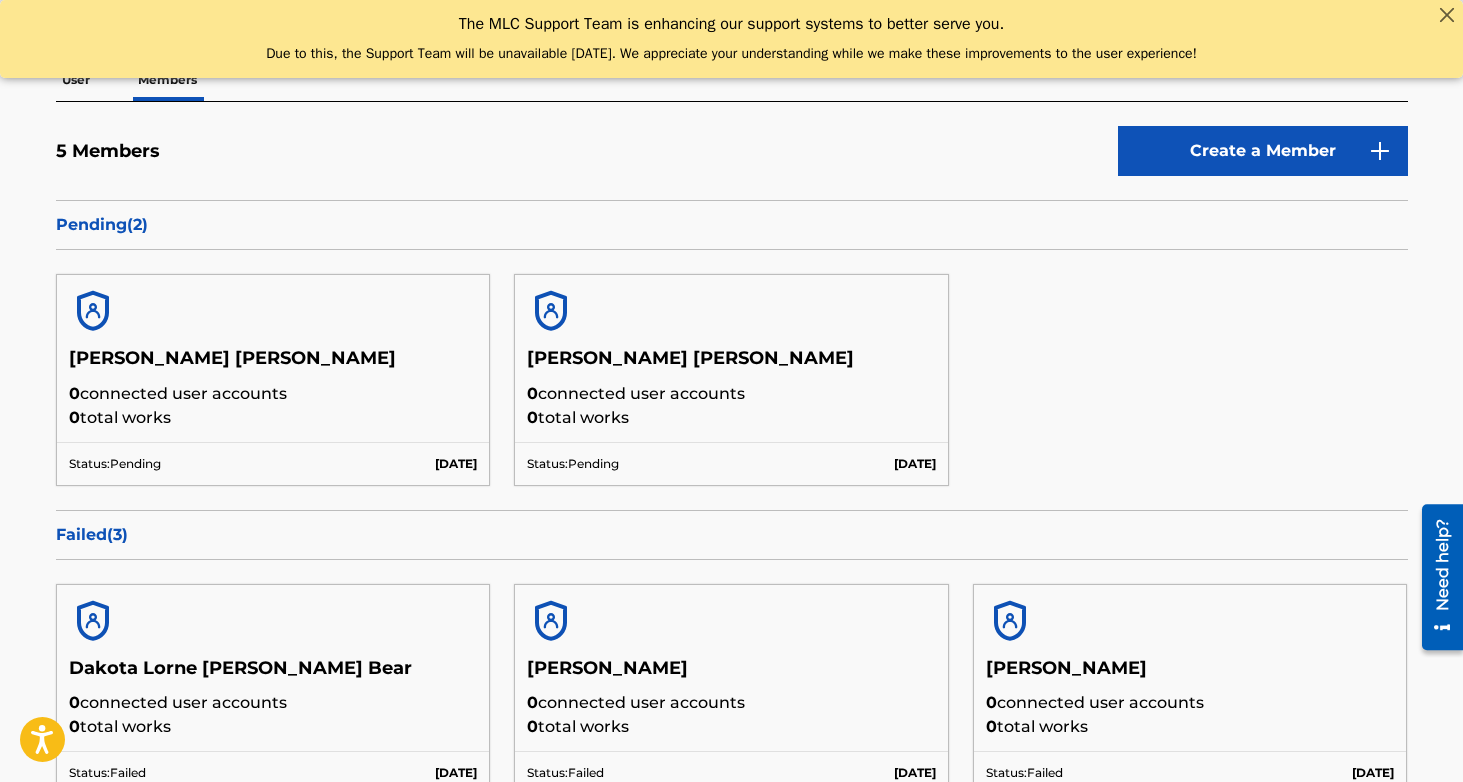 scroll, scrollTop: 0, scrollLeft: 0, axis: both 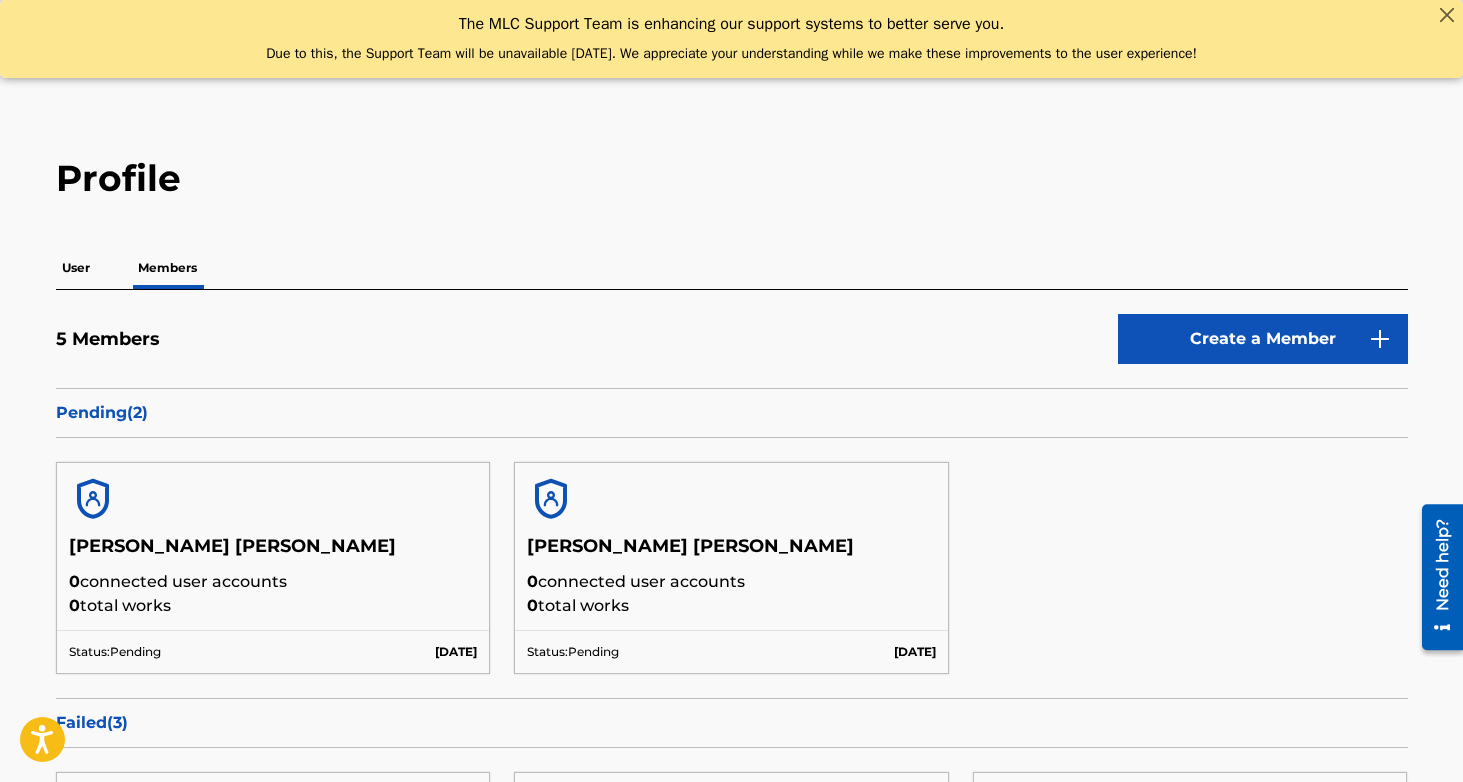 click on "User" at bounding box center (76, 268) 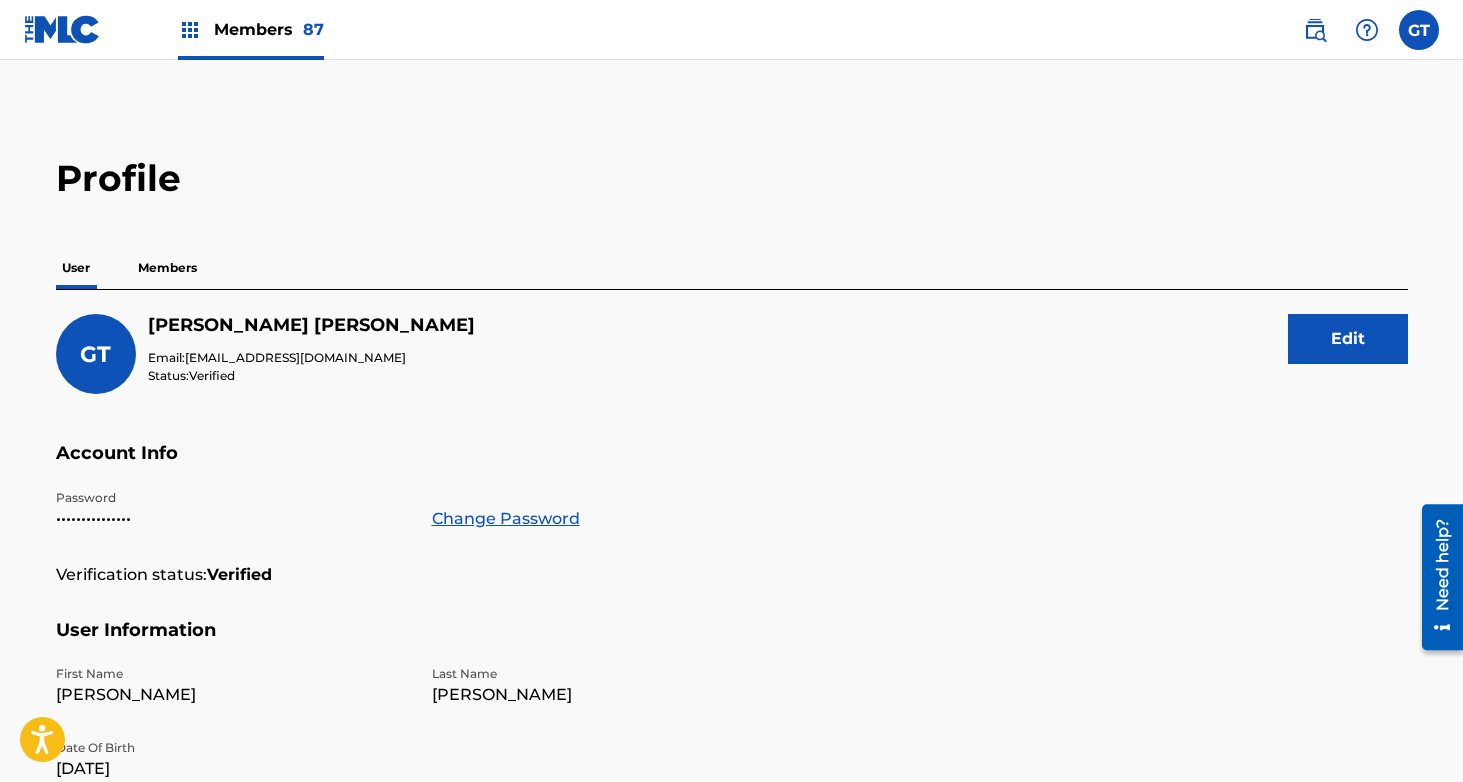 click on "Members    87" at bounding box center (269, 29) 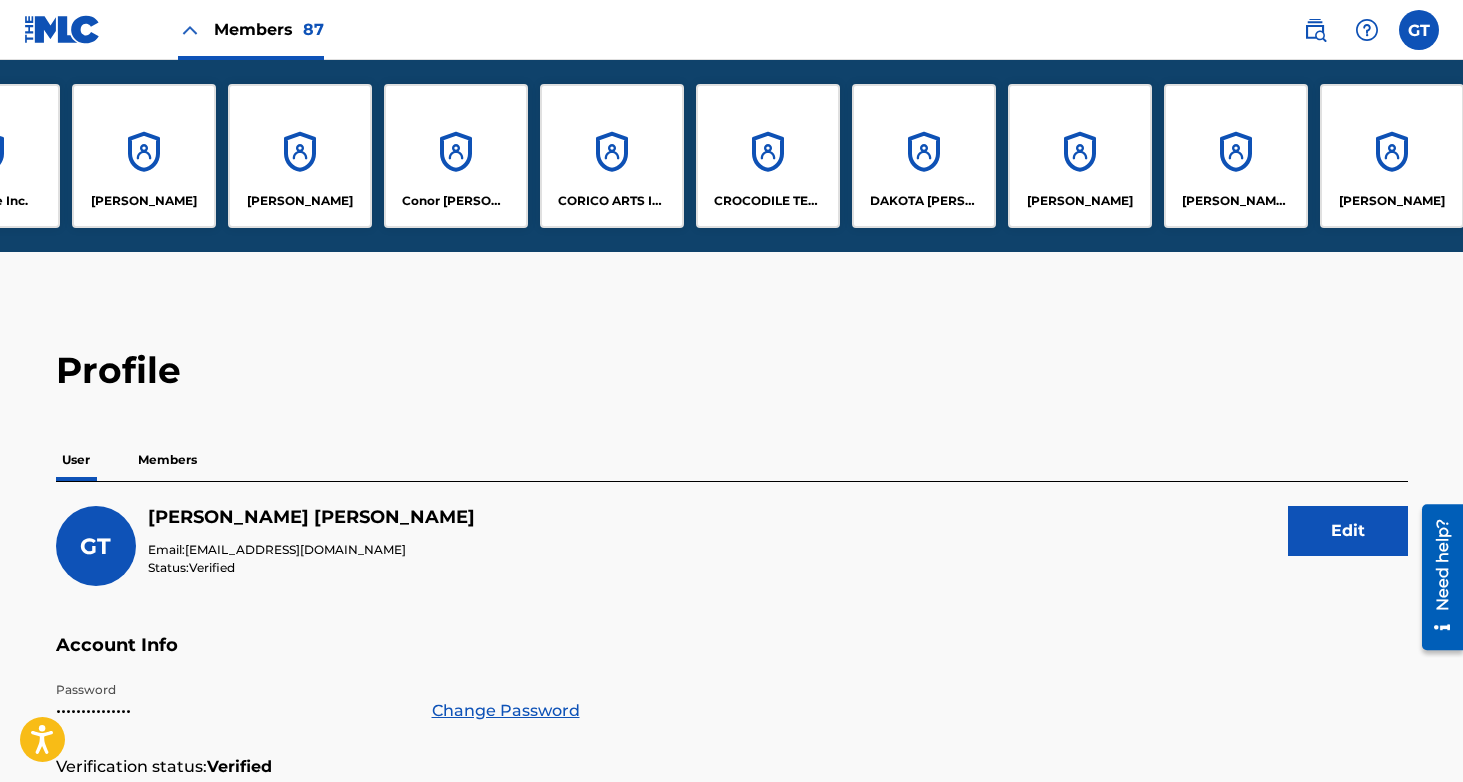 scroll, scrollTop: 0, scrollLeft: 2133, axis: horizontal 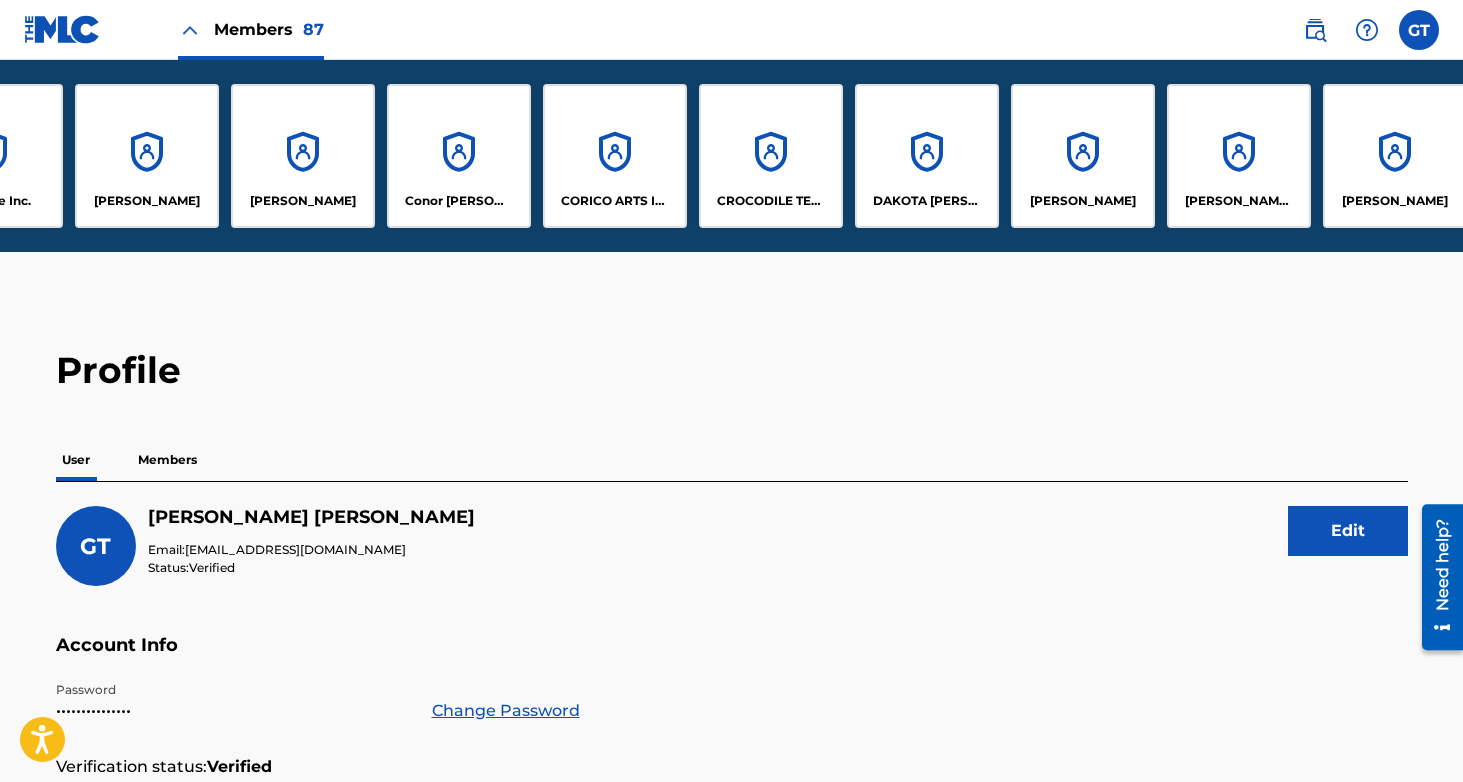 click on "CROCODILE TEARS, INC." at bounding box center [771, 156] 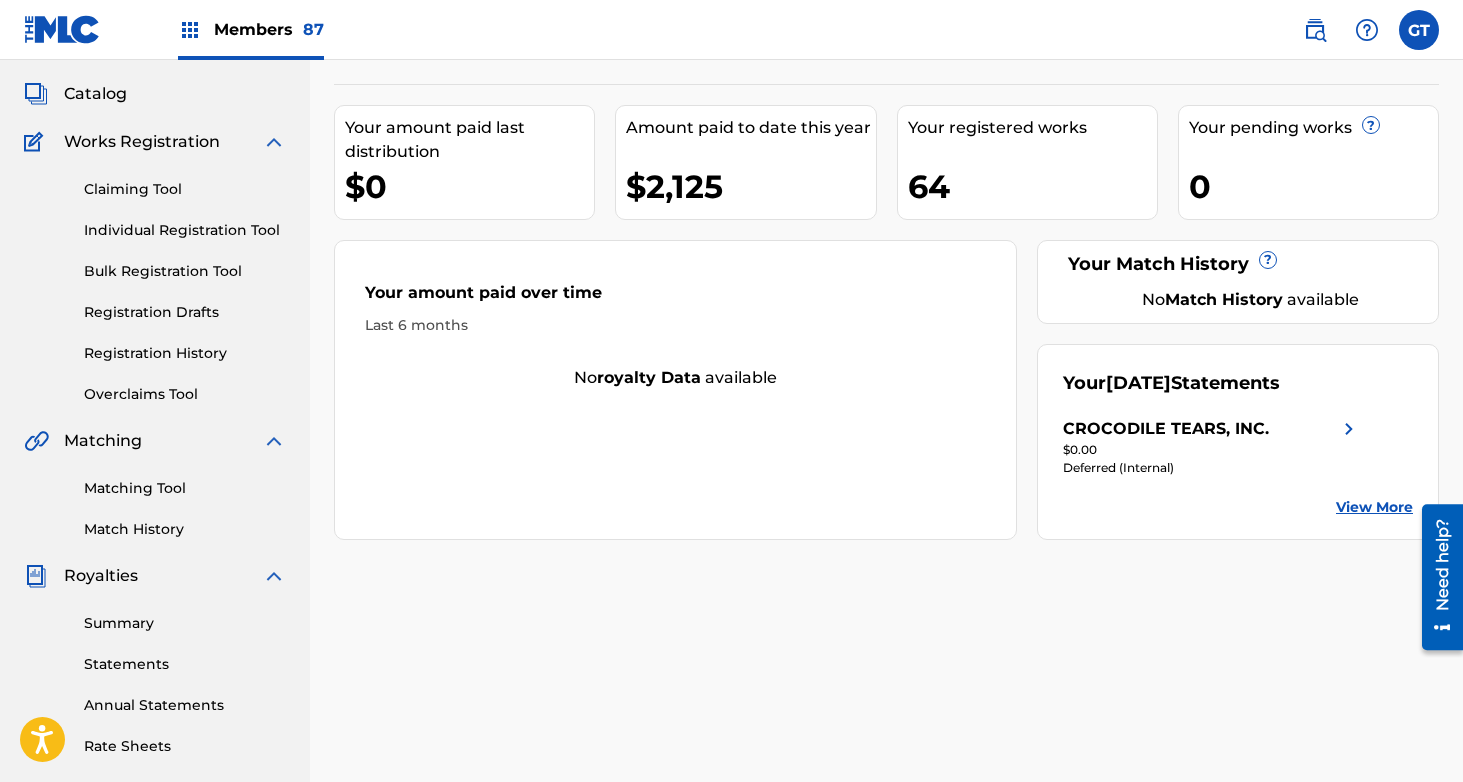 scroll, scrollTop: 99, scrollLeft: 0, axis: vertical 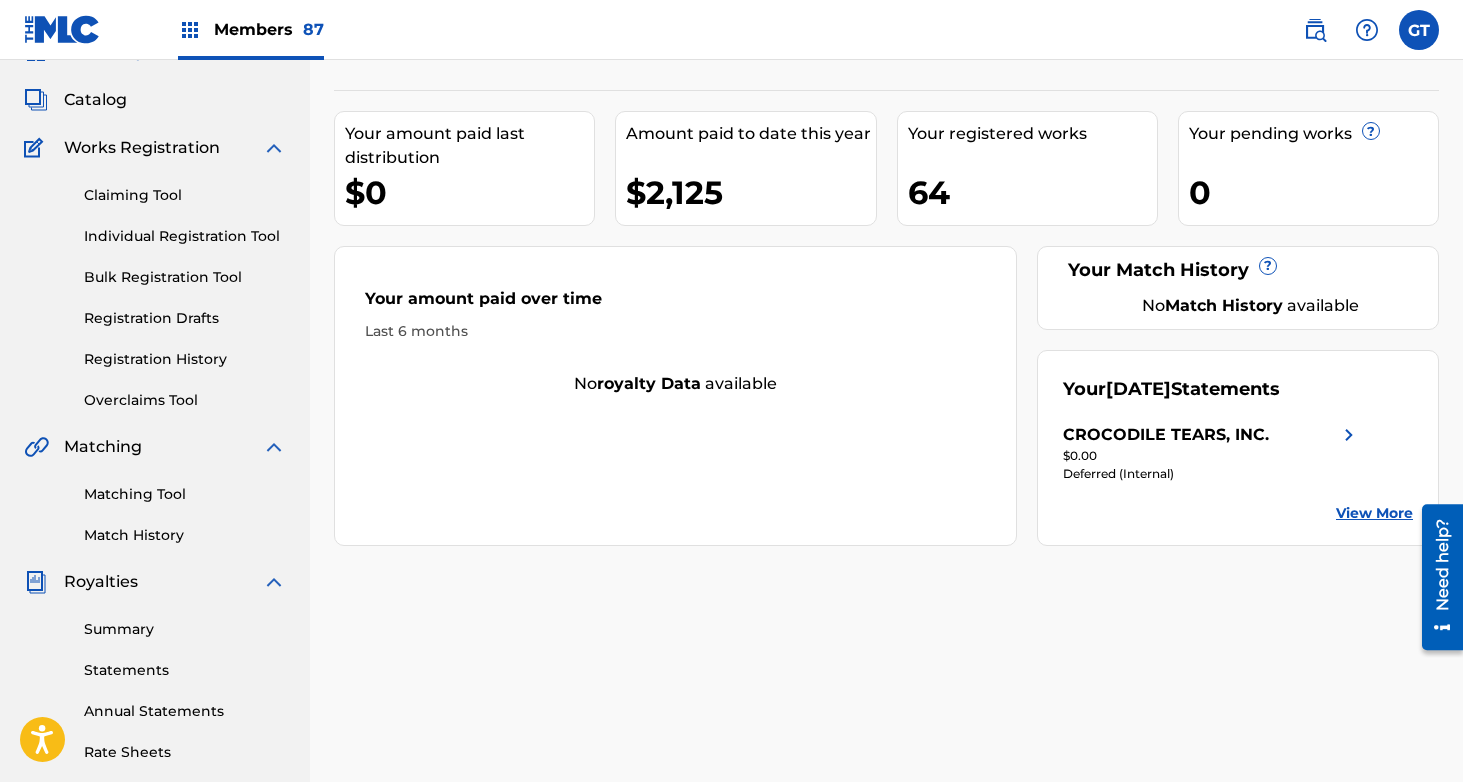 click at bounding box center [190, 30] 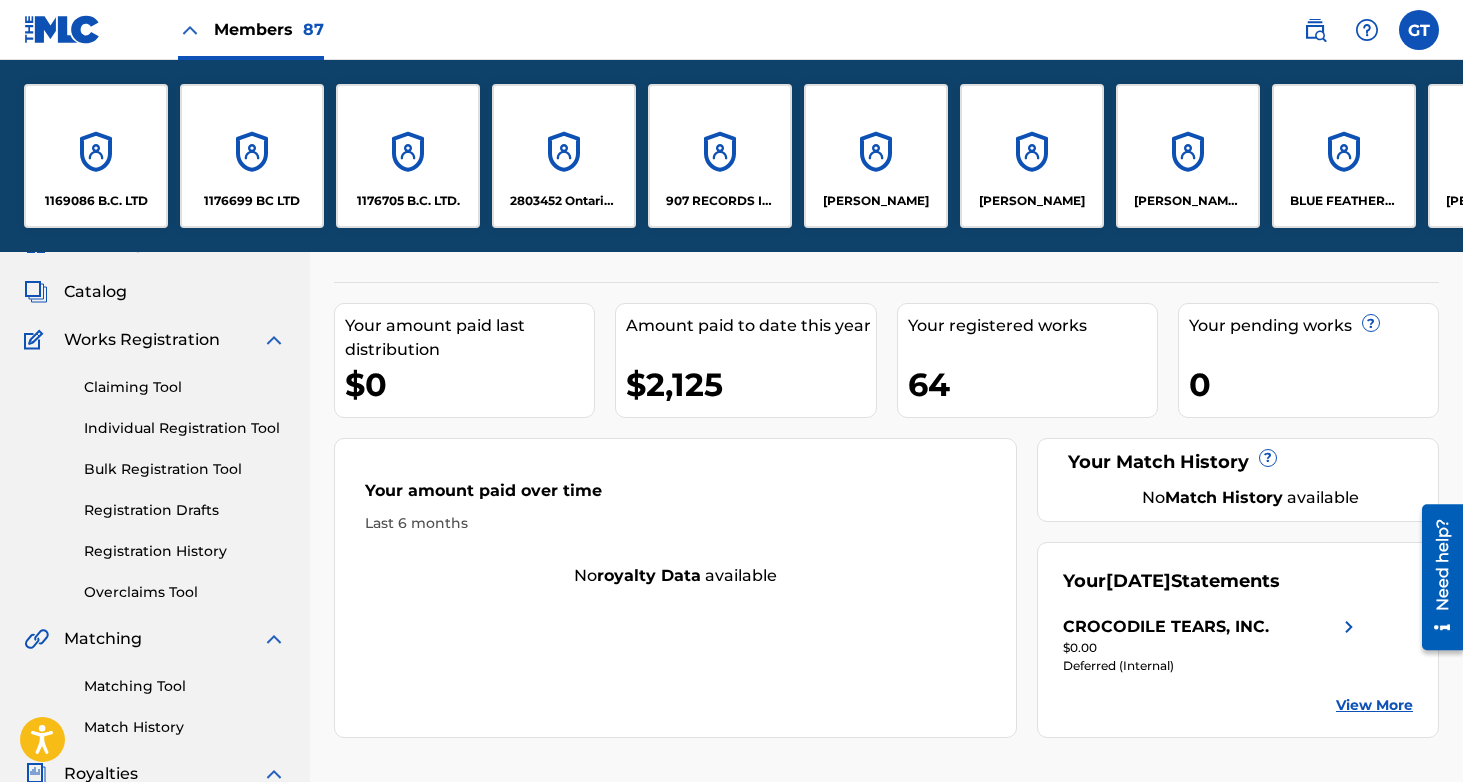 scroll, scrollTop: 291, scrollLeft: 0, axis: vertical 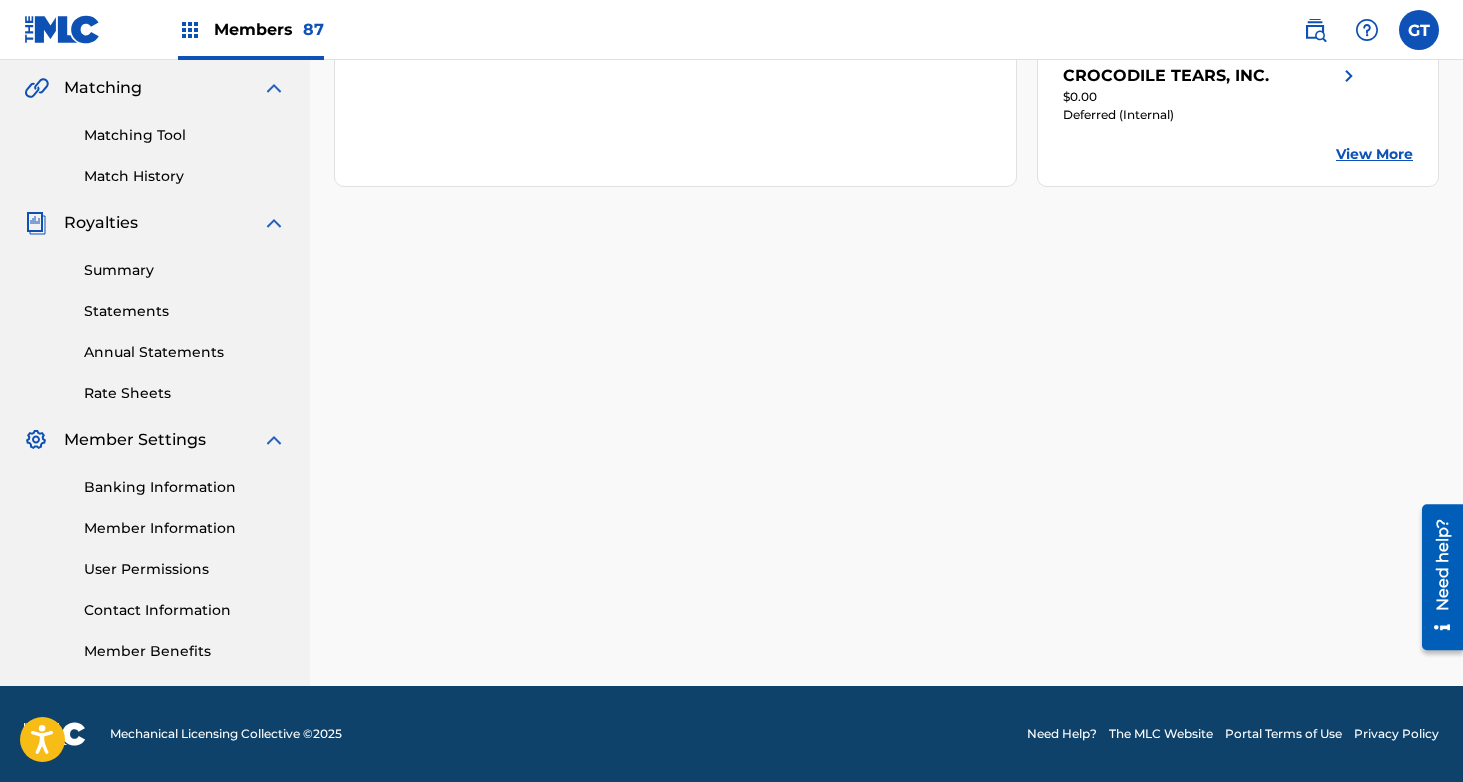 click on "Banking Information" at bounding box center (185, 487) 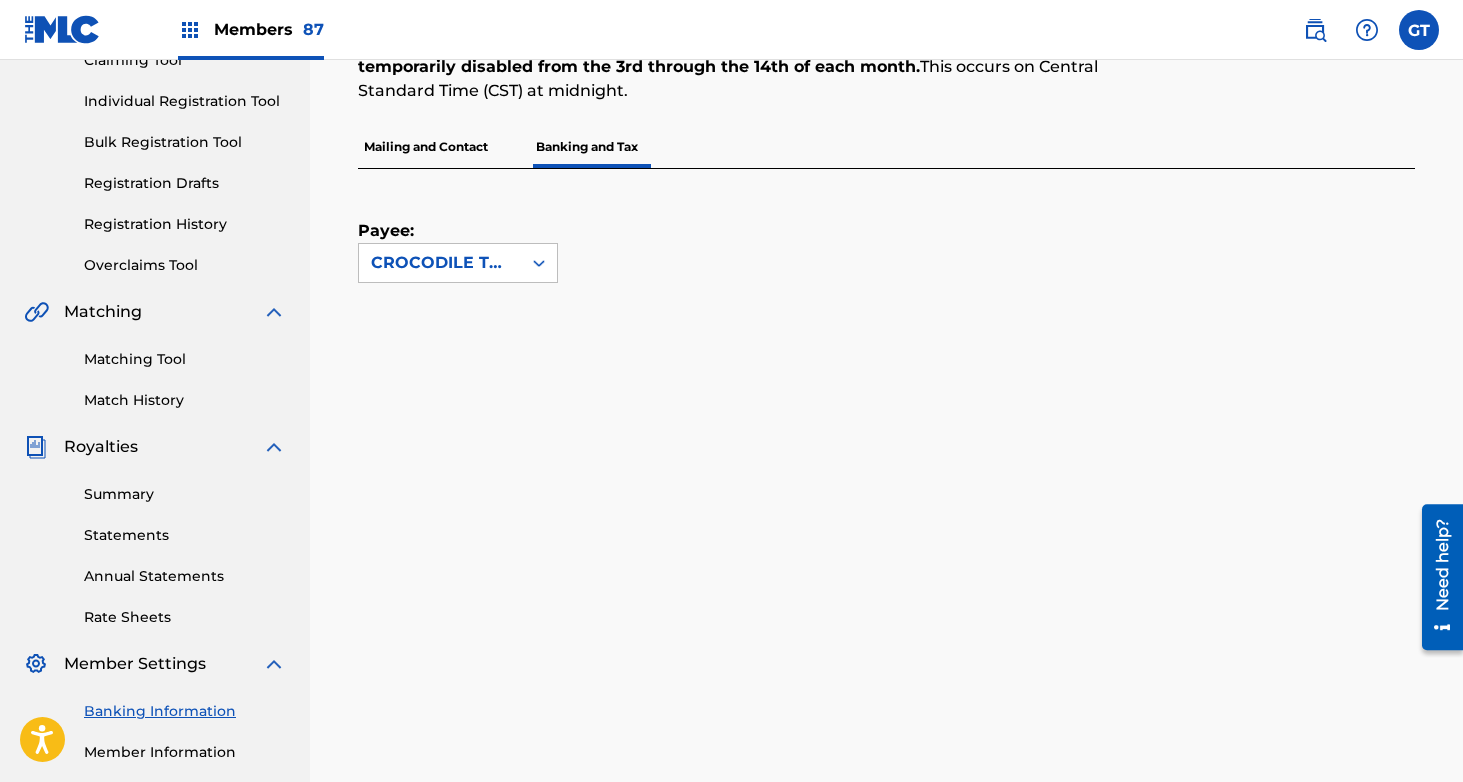 scroll, scrollTop: 0, scrollLeft: 0, axis: both 